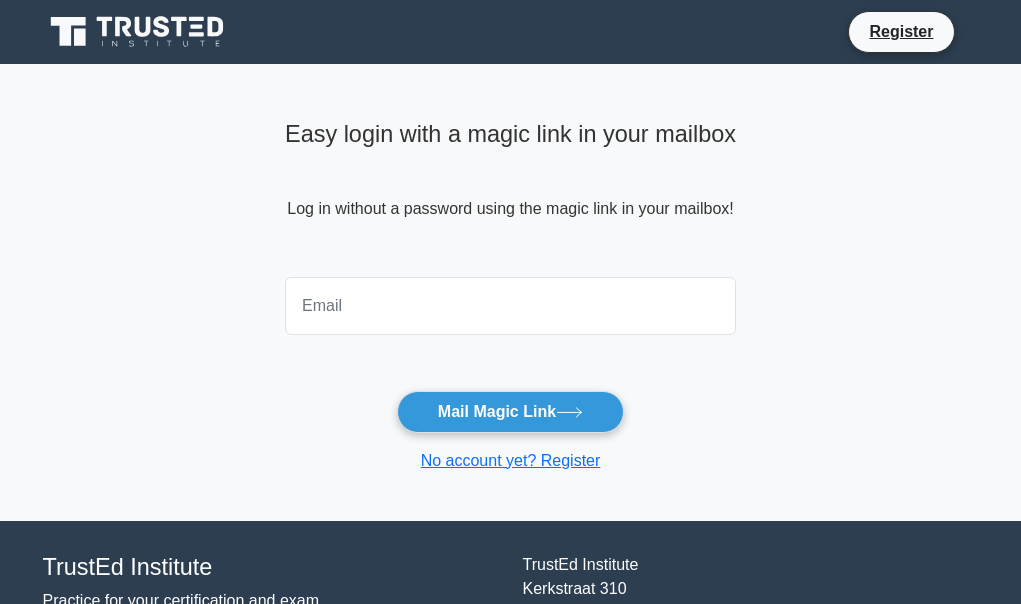 scroll, scrollTop: 0, scrollLeft: 0, axis: both 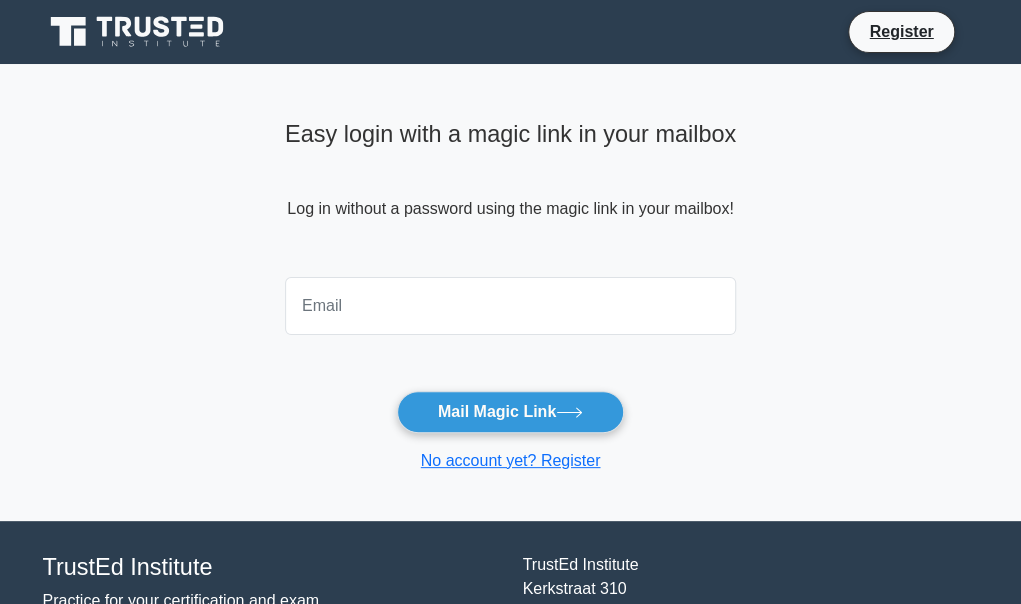 drag, startPoint x: 0, startPoint y: 0, endPoint x: 348, endPoint y: 301, distance: 460.1141 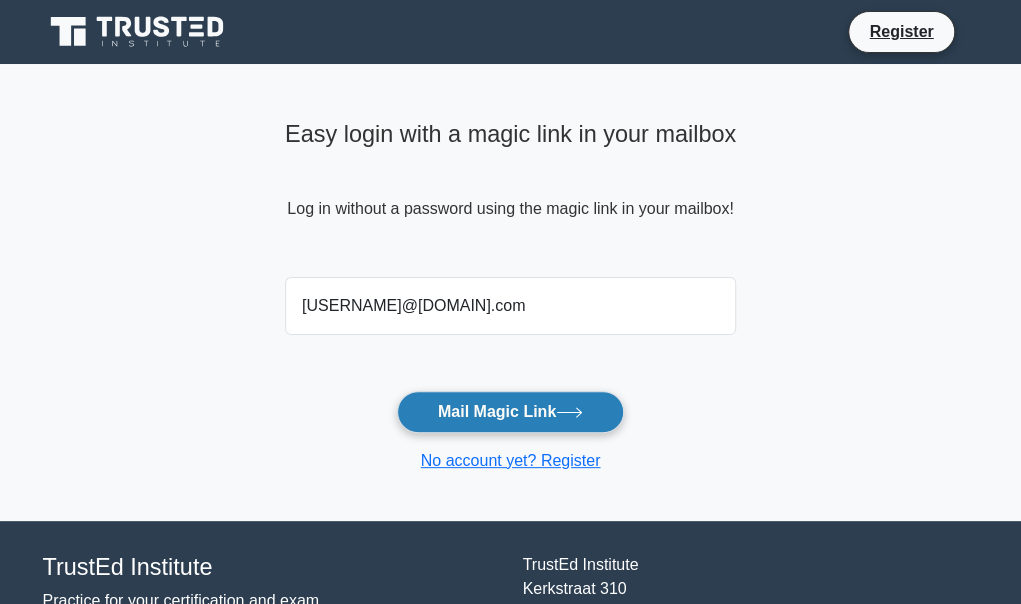 click on "Mail Magic Link" at bounding box center (510, 412) 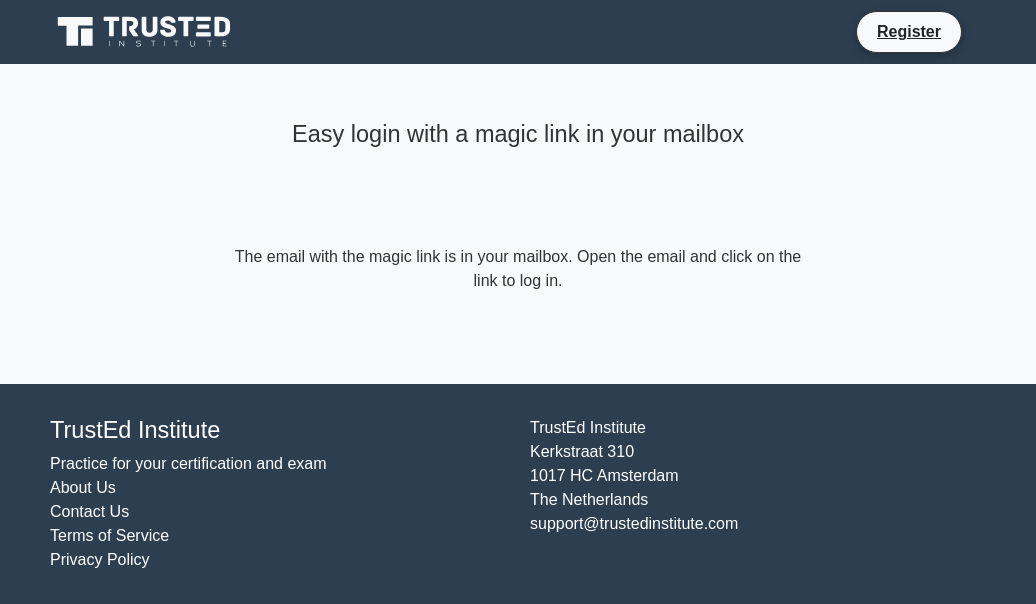 scroll, scrollTop: 0, scrollLeft: 0, axis: both 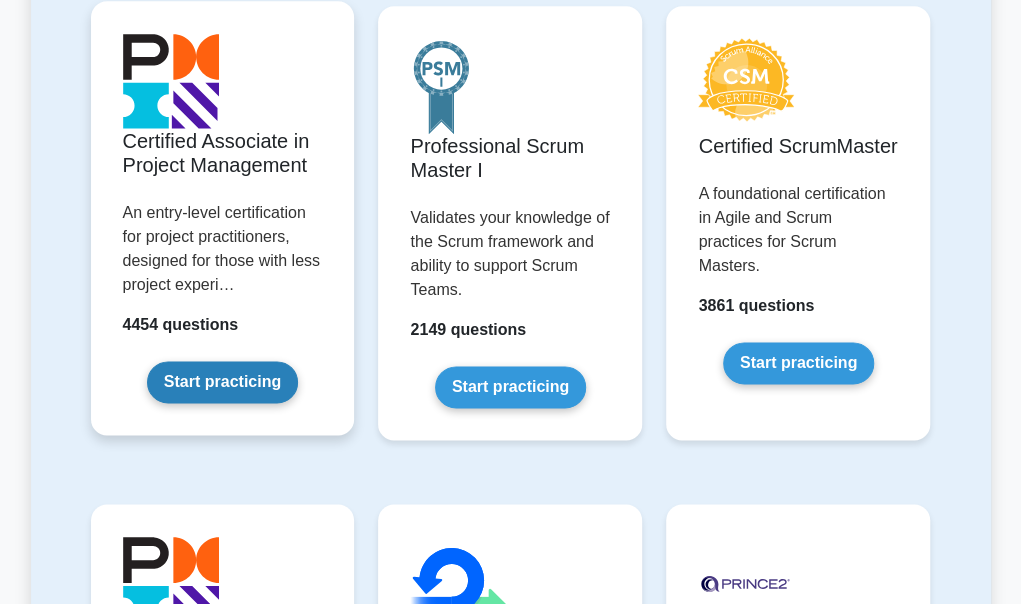 click on "Start practicing" at bounding box center (222, 382) 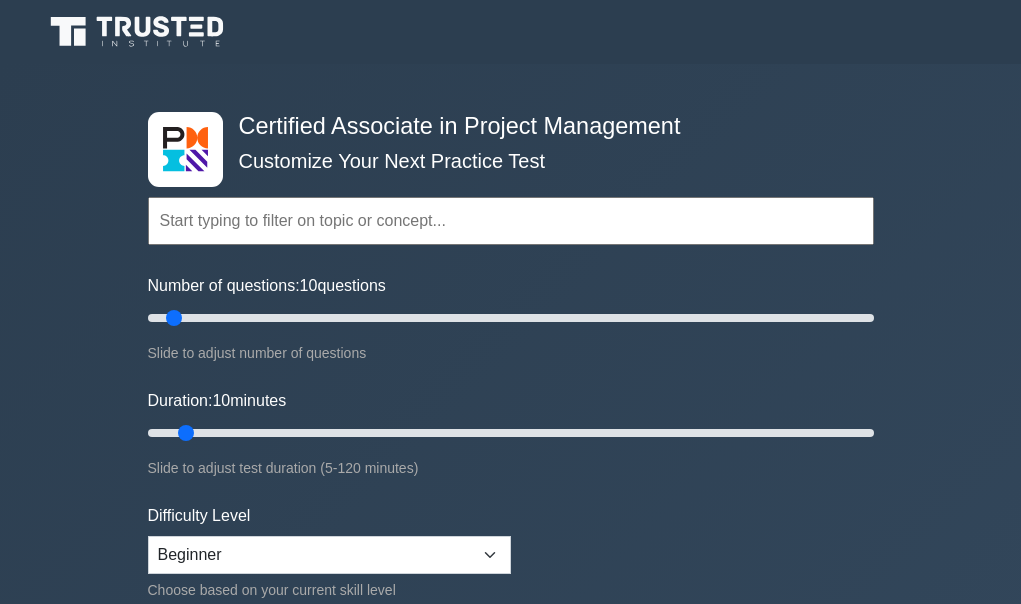 scroll, scrollTop: 0, scrollLeft: 0, axis: both 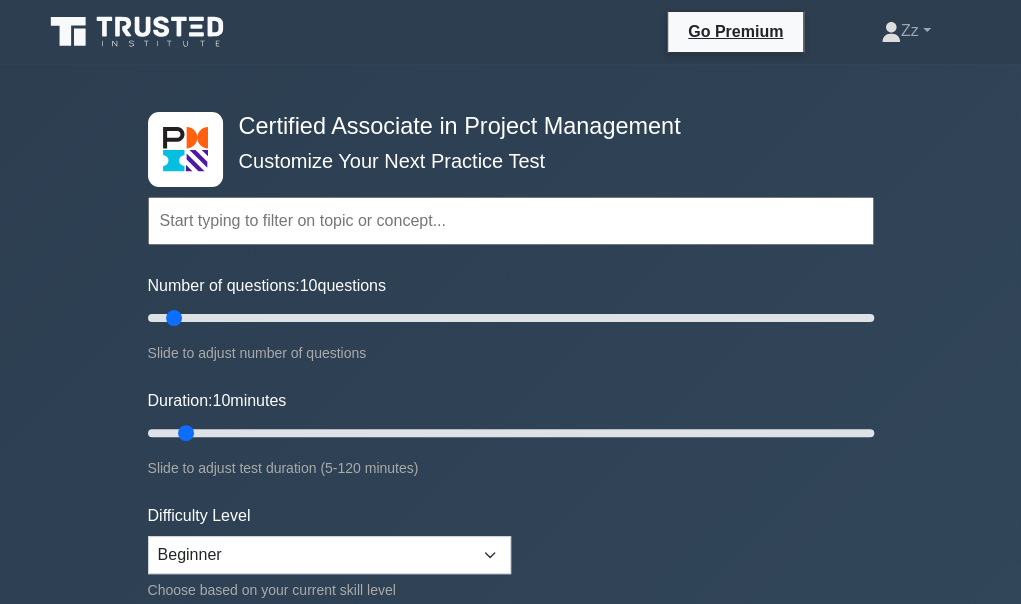 click at bounding box center [511, 221] 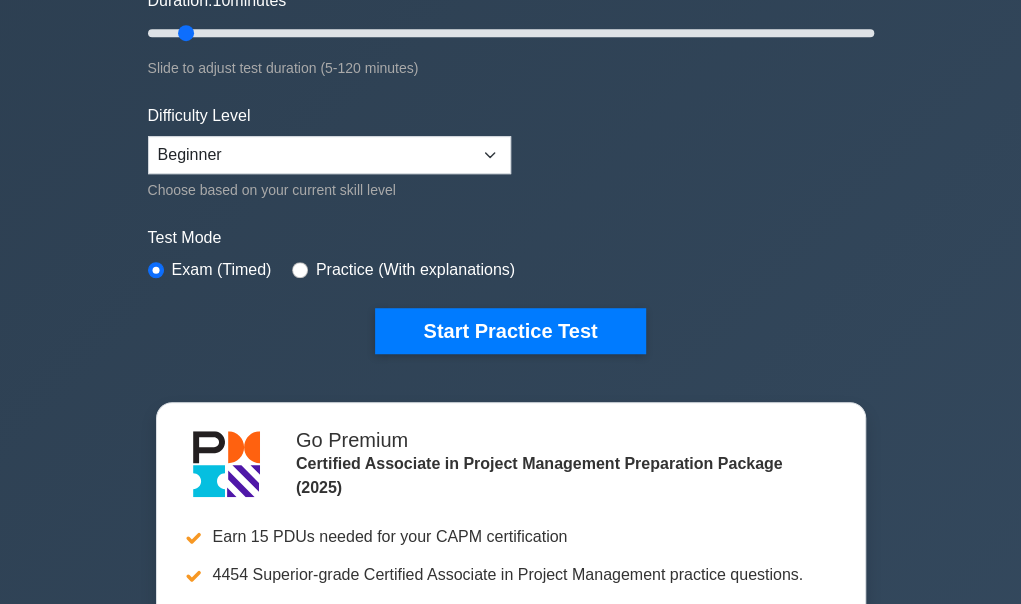 scroll, scrollTop: 0, scrollLeft: 0, axis: both 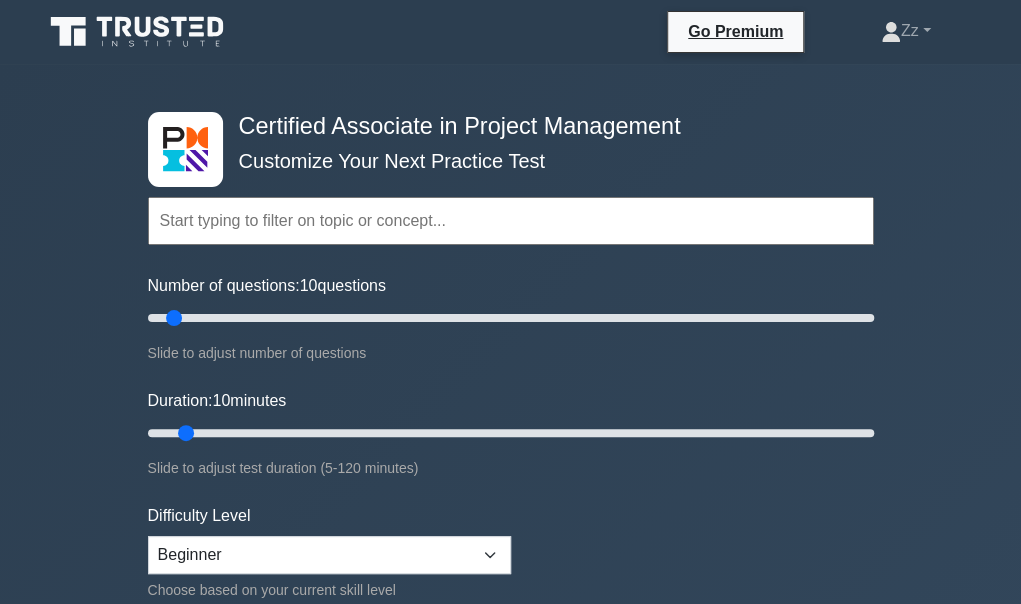 click at bounding box center (511, 221) 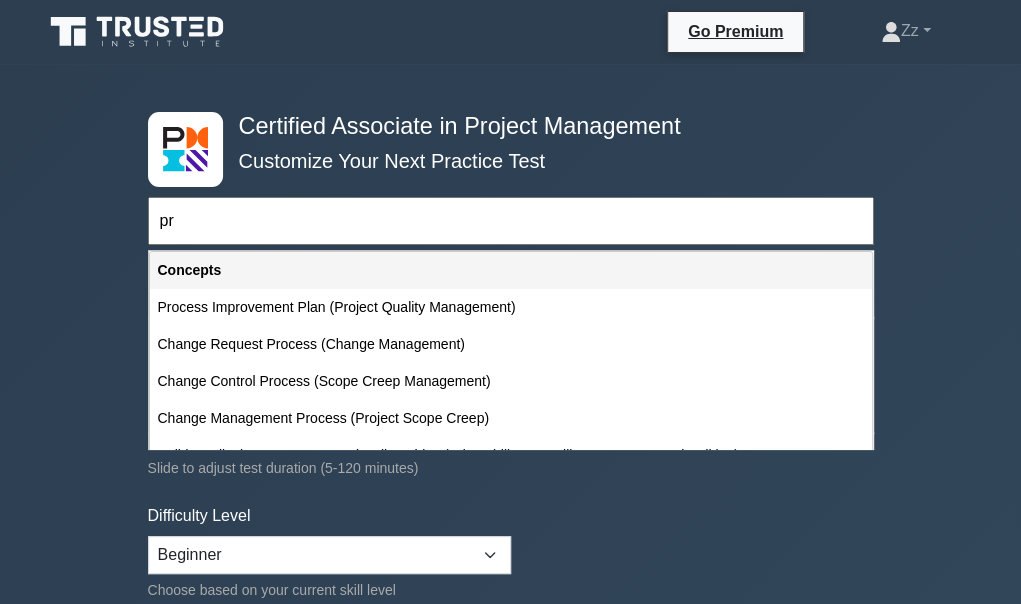 type on "p" 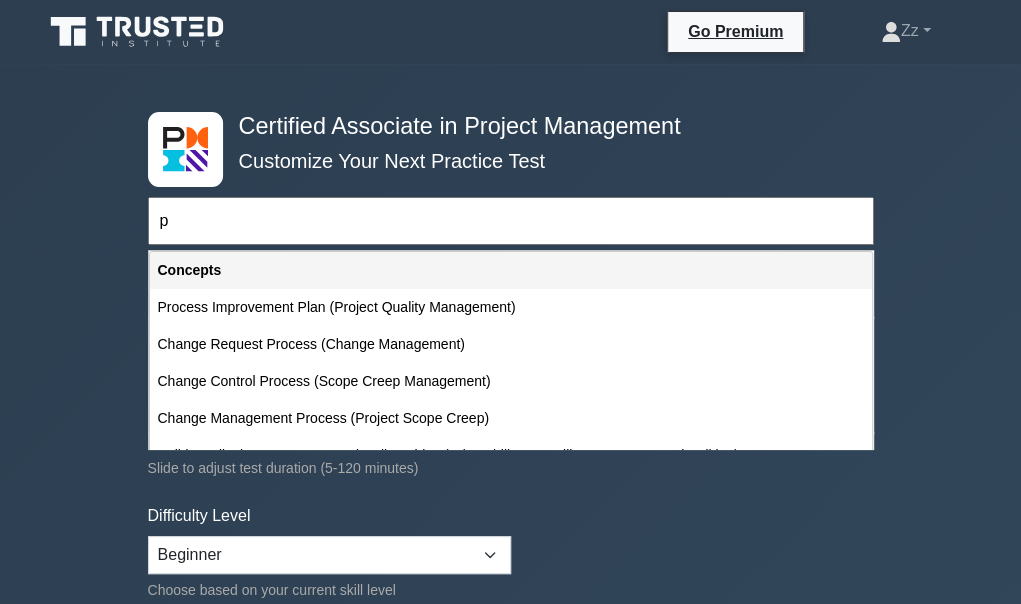 type 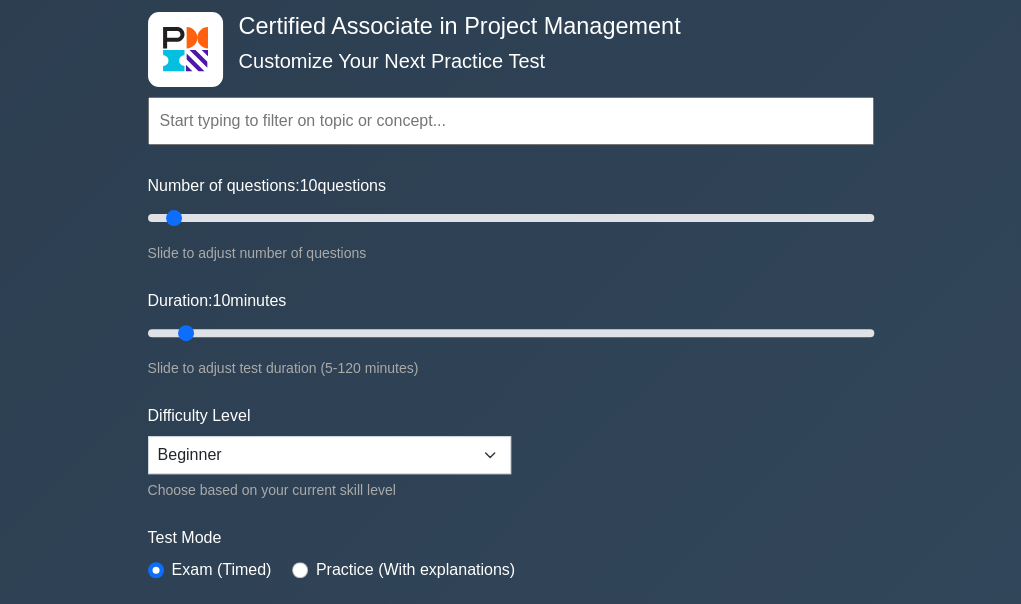 scroll, scrollTop: 0, scrollLeft: 0, axis: both 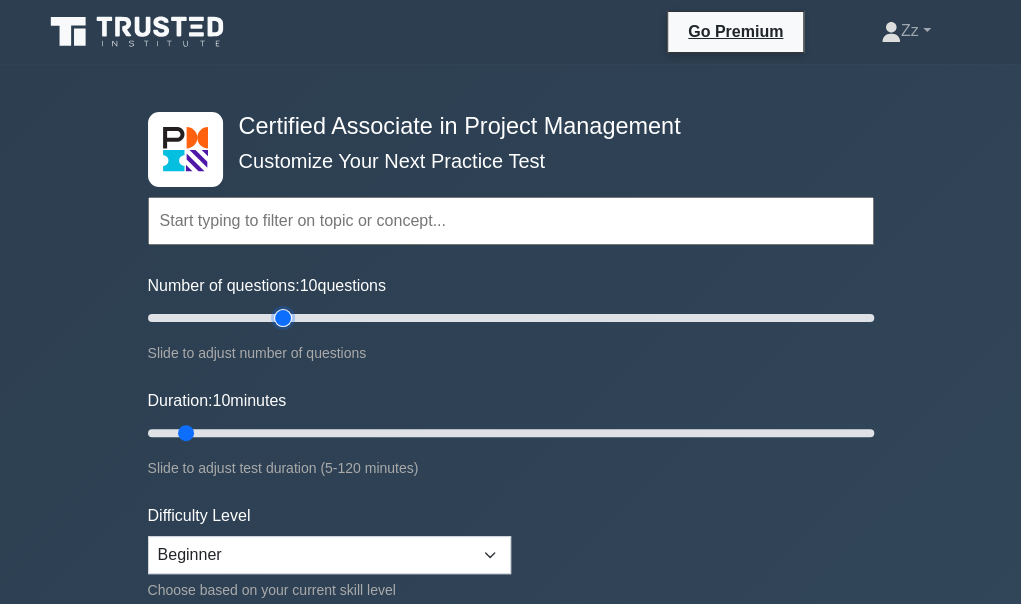 click on "Number of questions:  10  questions" at bounding box center [511, 318] 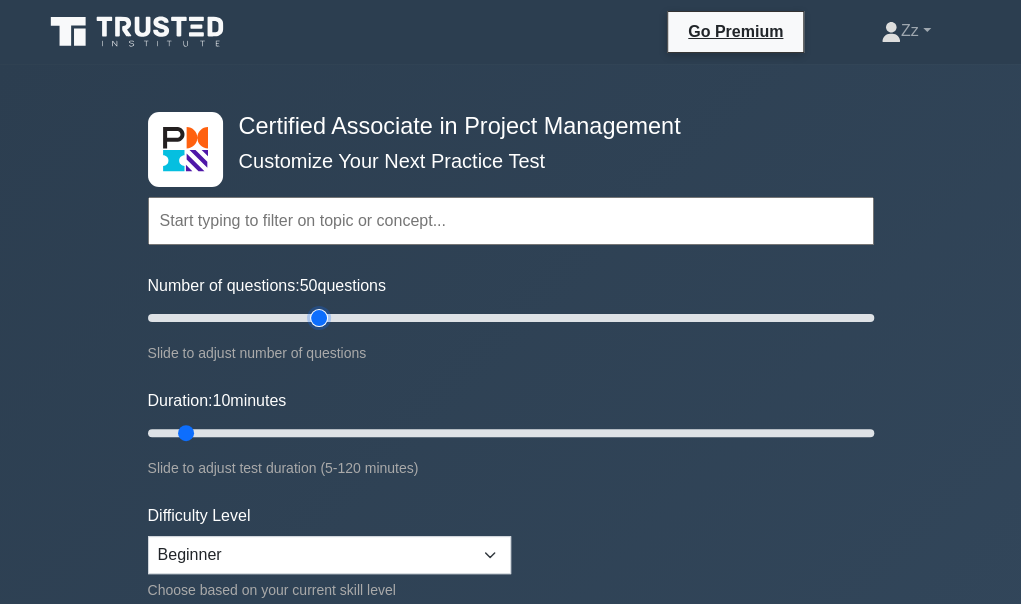 drag, startPoint x: 289, startPoint y: 314, endPoint x: 314, endPoint y: 321, distance: 25.96151 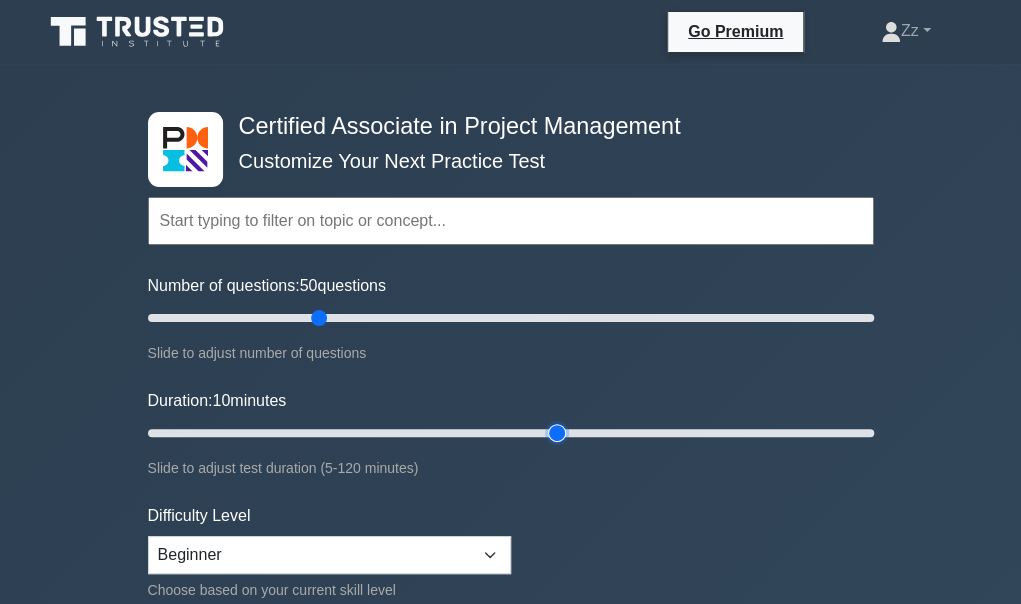 click on "Duration:  10  minutes" at bounding box center (511, 433) 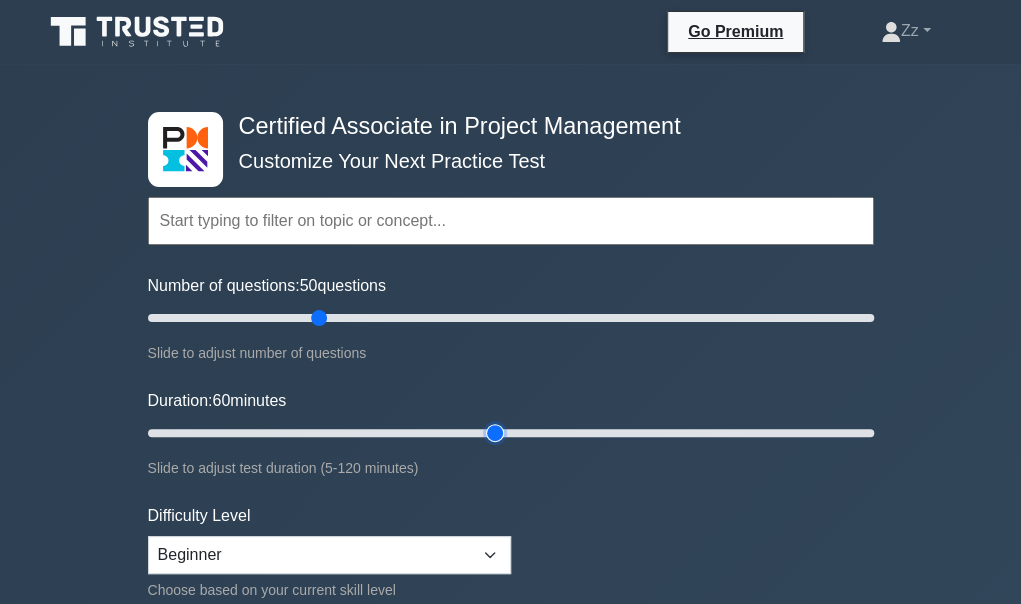 drag, startPoint x: 557, startPoint y: 431, endPoint x: 483, endPoint y: 431, distance: 74 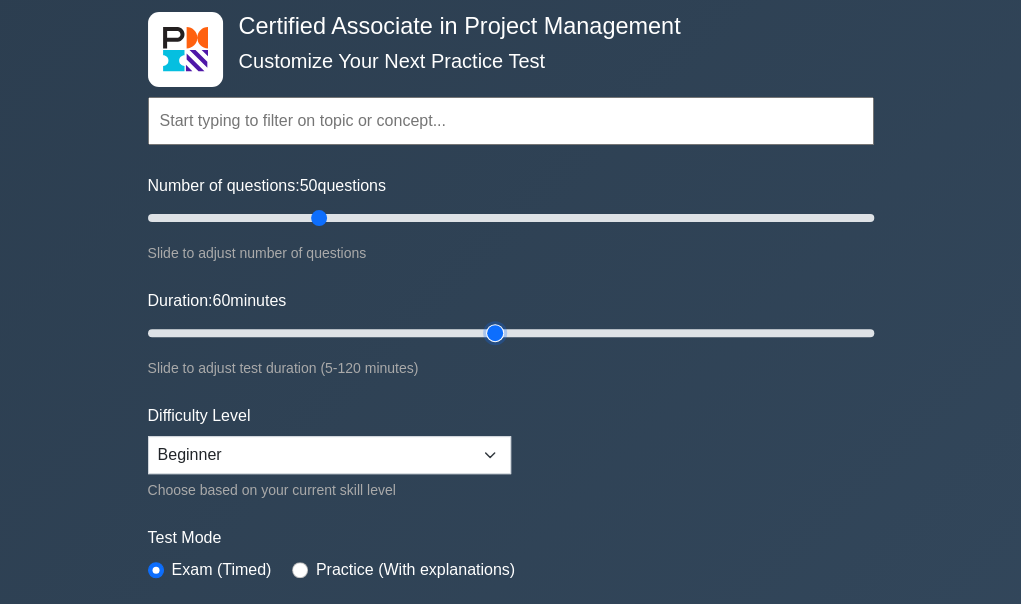 scroll, scrollTop: 400, scrollLeft: 0, axis: vertical 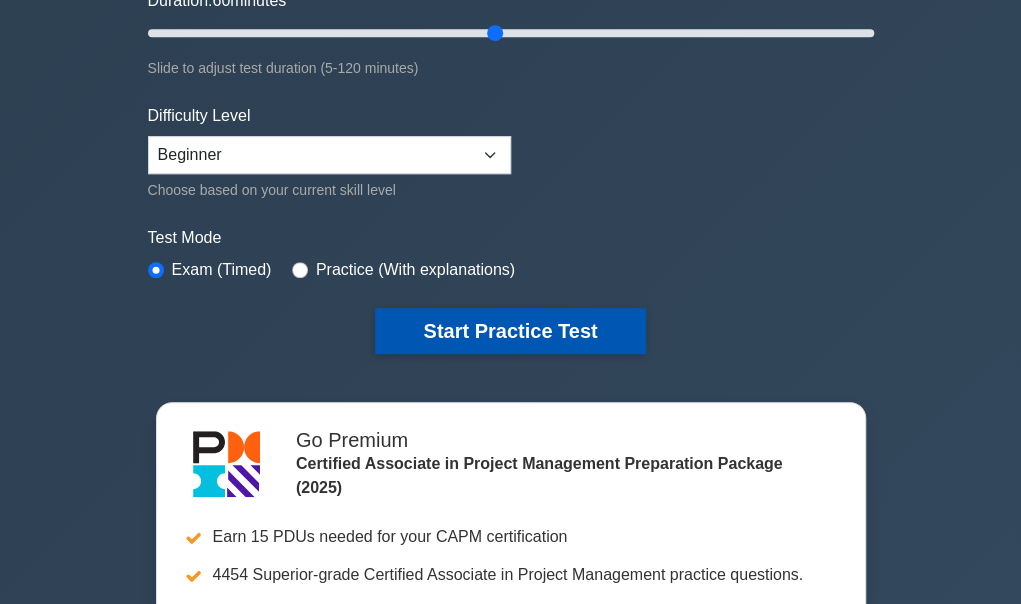 click on "Start Practice Test" at bounding box center [510, 331] 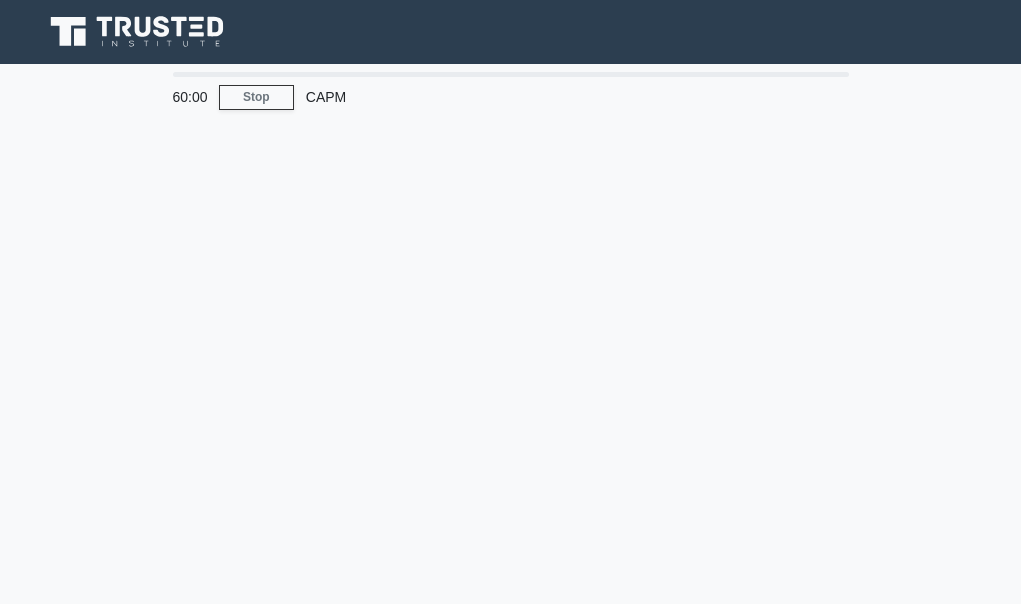 scroll, scrollTop: 0, scrollLeft: 0, axis: both 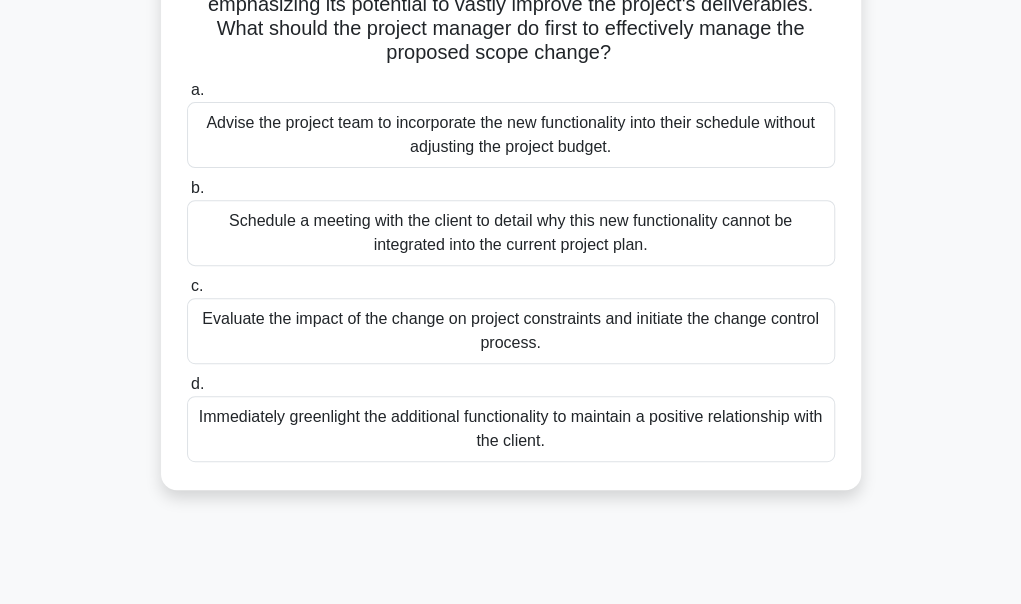 click on "Evaluate the impact of the change on project constraints and initiate the change control process." at bounding box center [511, 331] 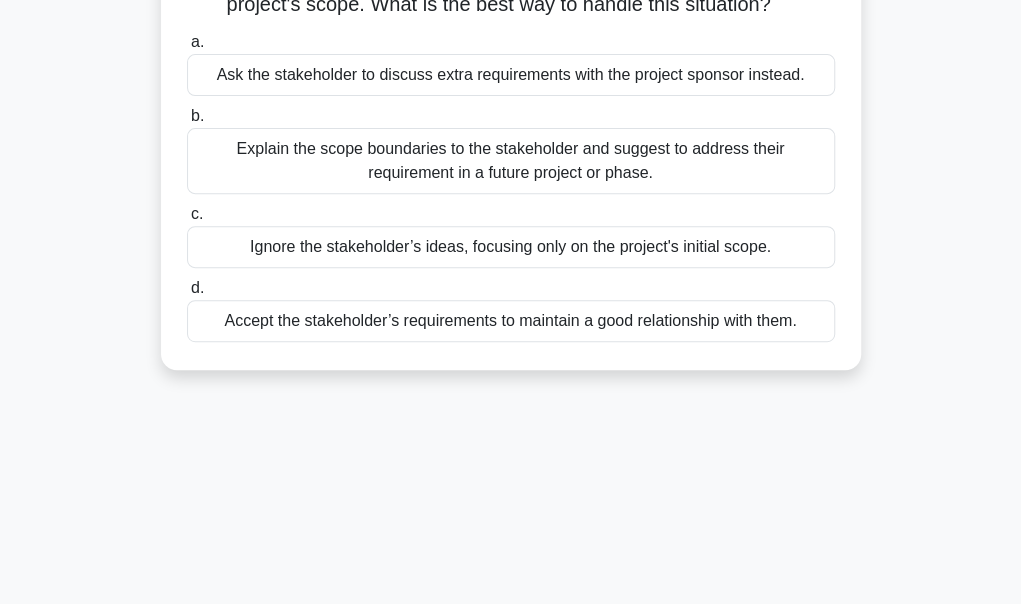 scroll, scrollTop: 0, scrollLeft: 0, axis: both 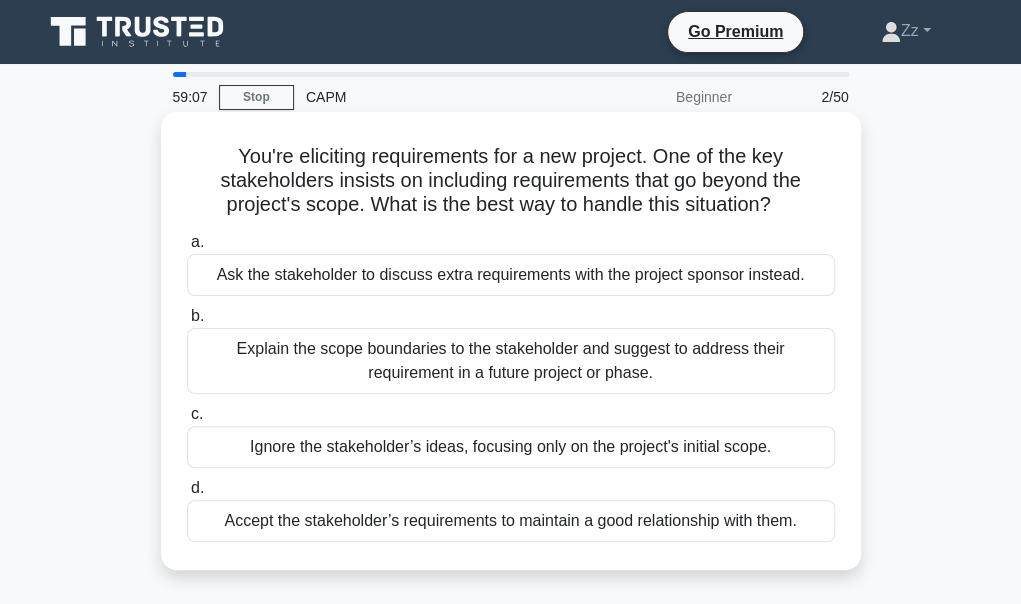 click on "Explain the scope boundaries to the stakeholder and suggest to address their requirement in a future project or phase." at bounding box center (511, 361) 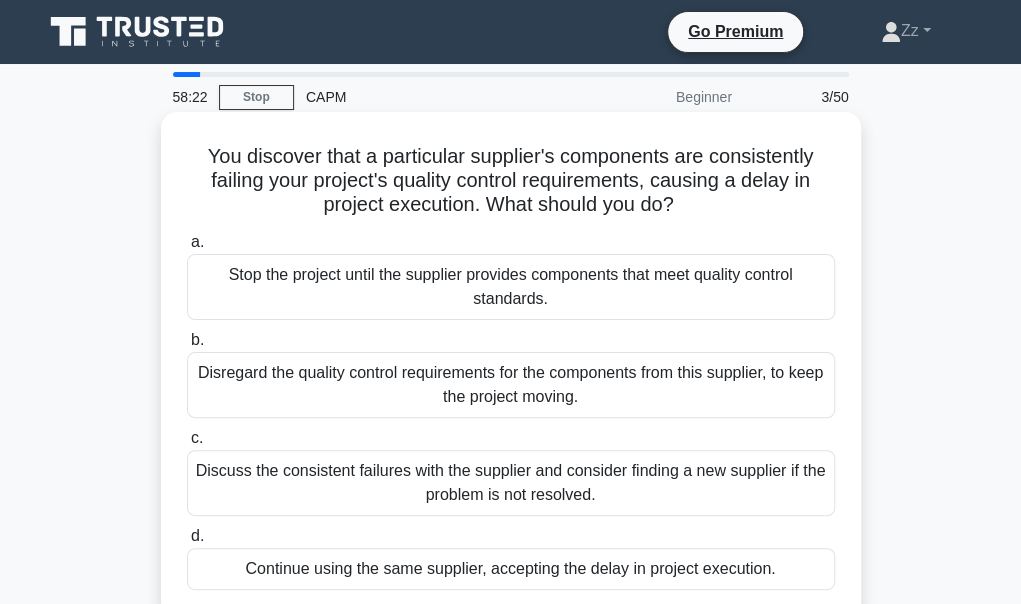 scroll, scrollTop: 100, scrollLeft: 0, axis: vertical 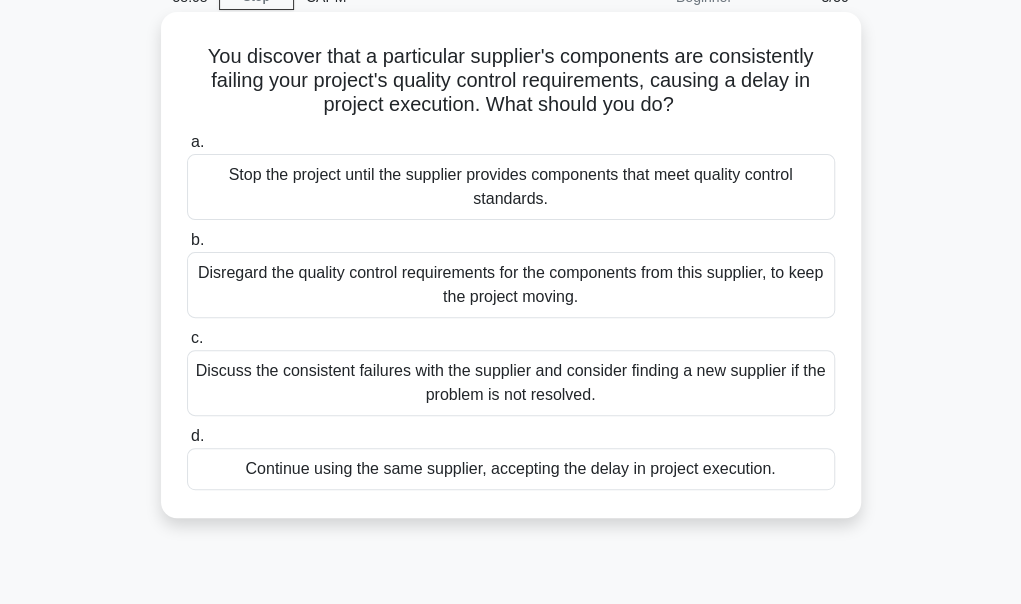 click on "Discuss the consistent failures with the supplier and consider finding a new supplier if the problem is not resolved." at bounding box center [511, 383] 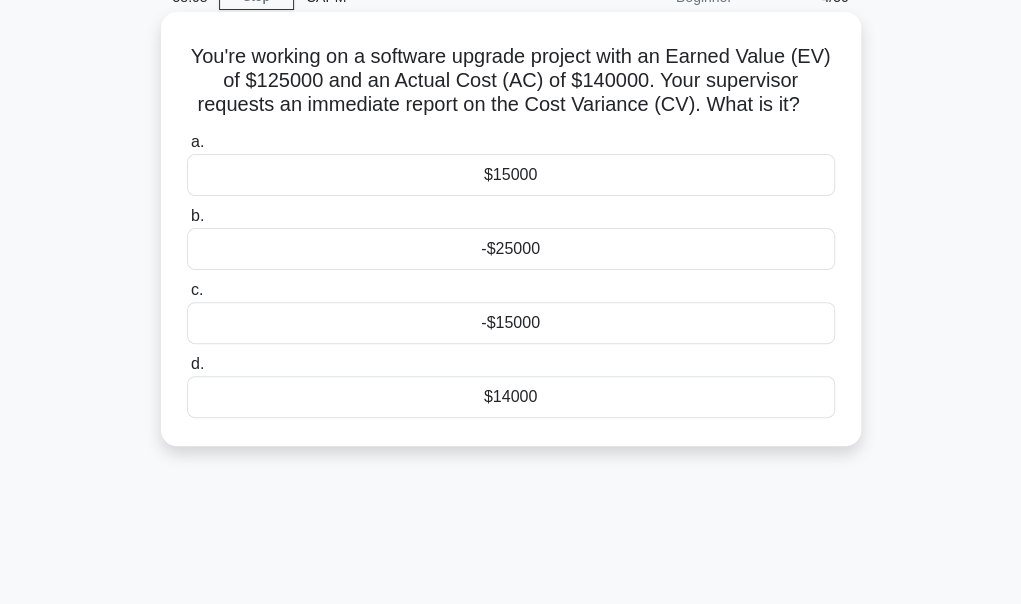 scroll, scrollTop: 0, scrollLeft: 0, axis: both 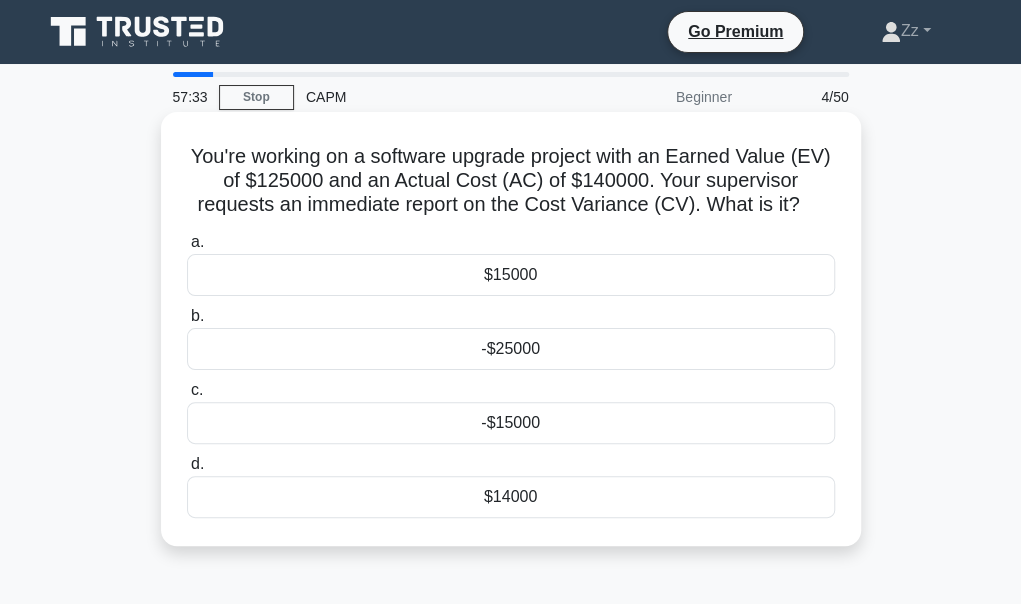 click on "-$15000" at bounding box center (511, 423) 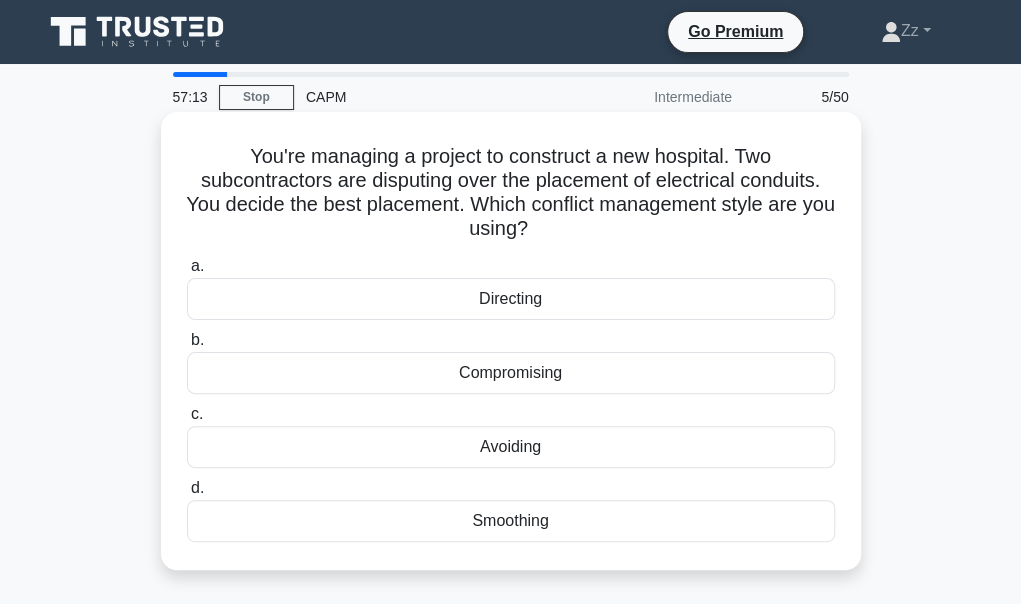 click on "Directing" at bounding box center (511, 299) 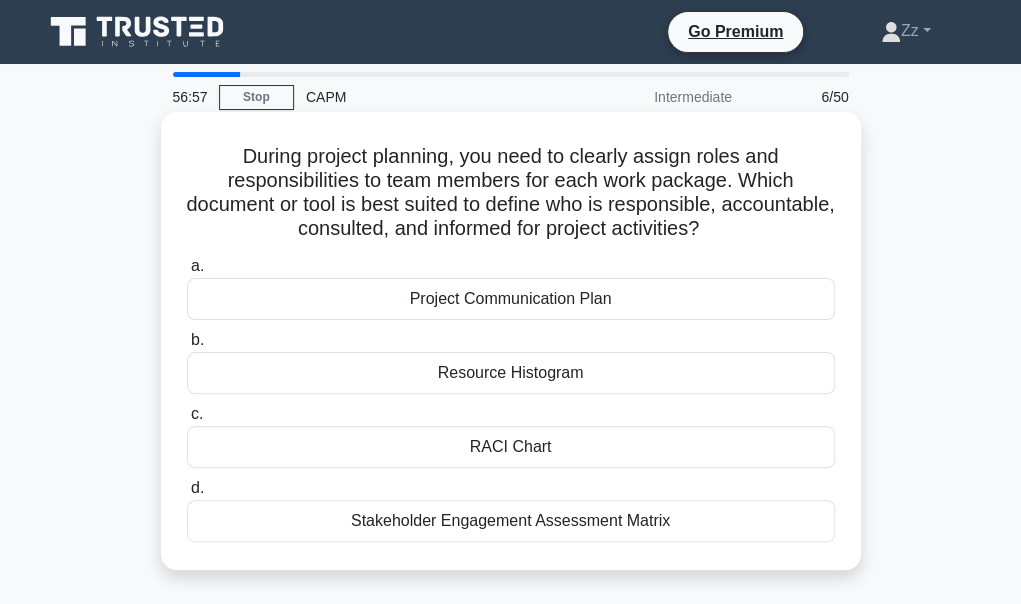click on "RACI Chart" at bounding box center (511, 447) 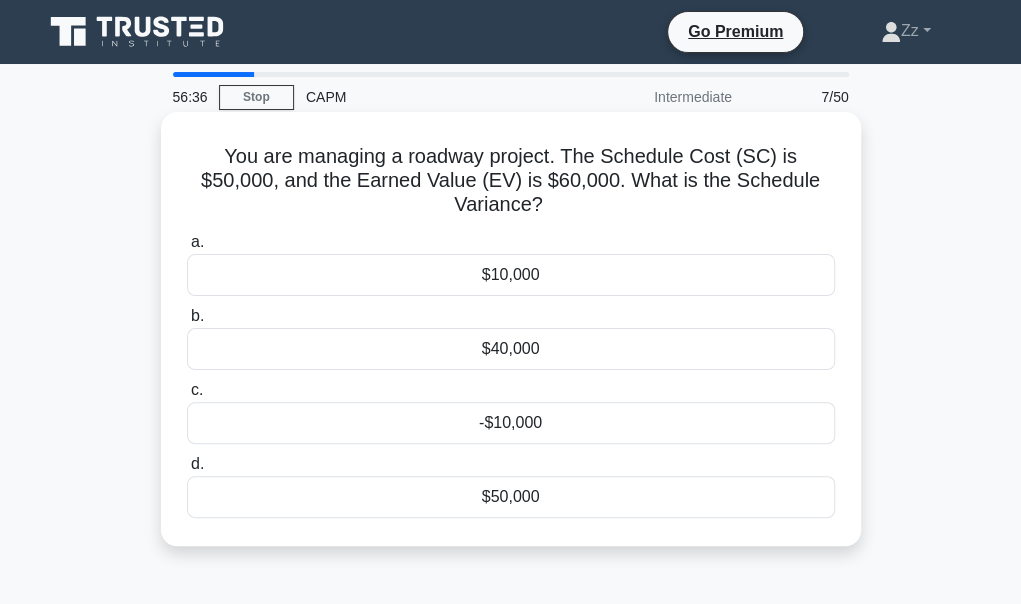 click on "-$10,000" at bounding box center [511, 423] 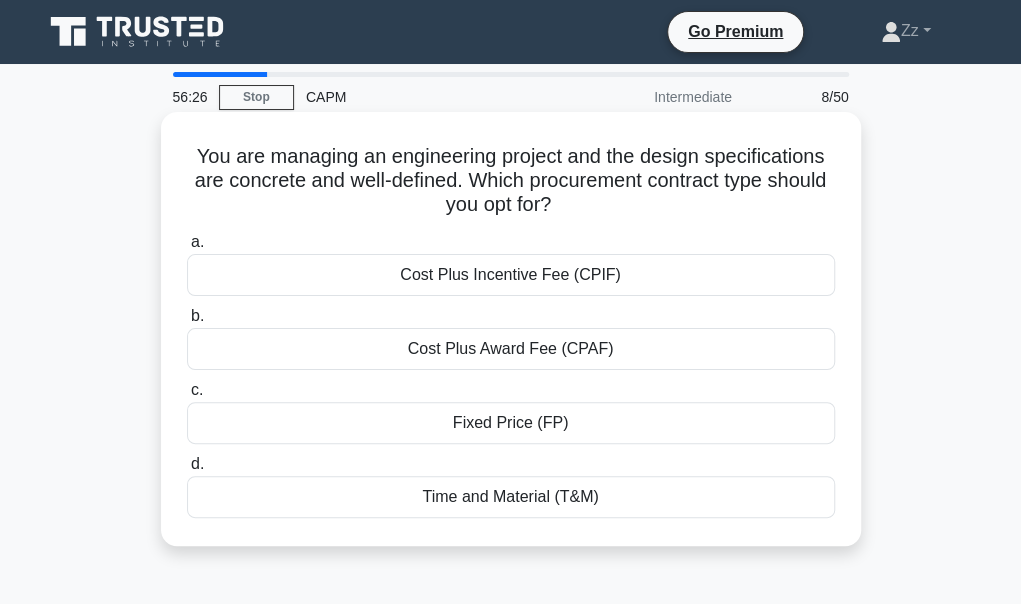 click on "Fixed Price (FP)" at bounding box center [511, 423] 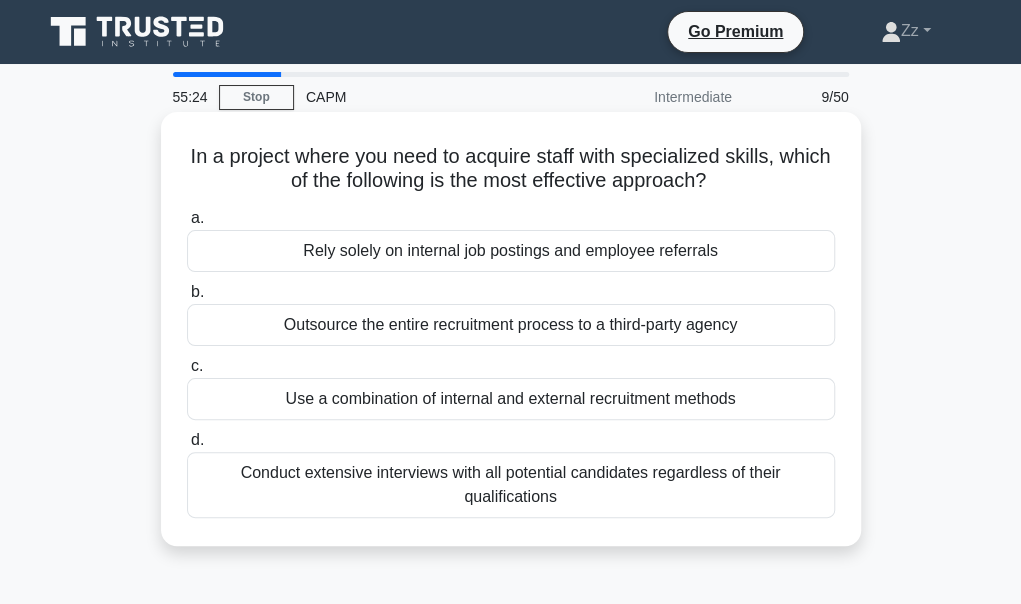 click on "Use a combination of internal and external recruitment methods" at bounding box center [511, 399] 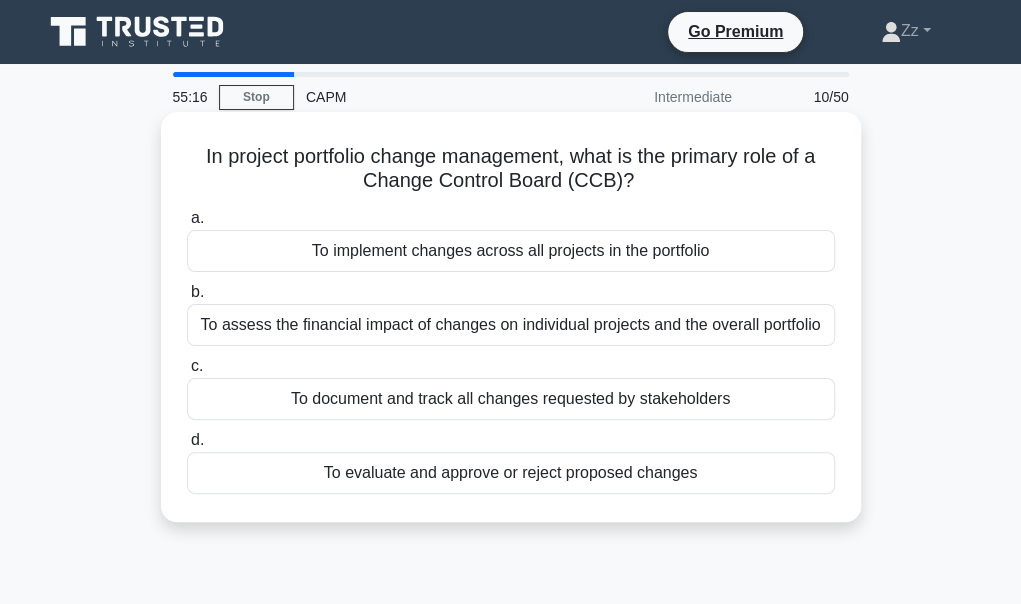 click on "To evaluate and approve or reject proposed changes" at bounding box center (511, 473) 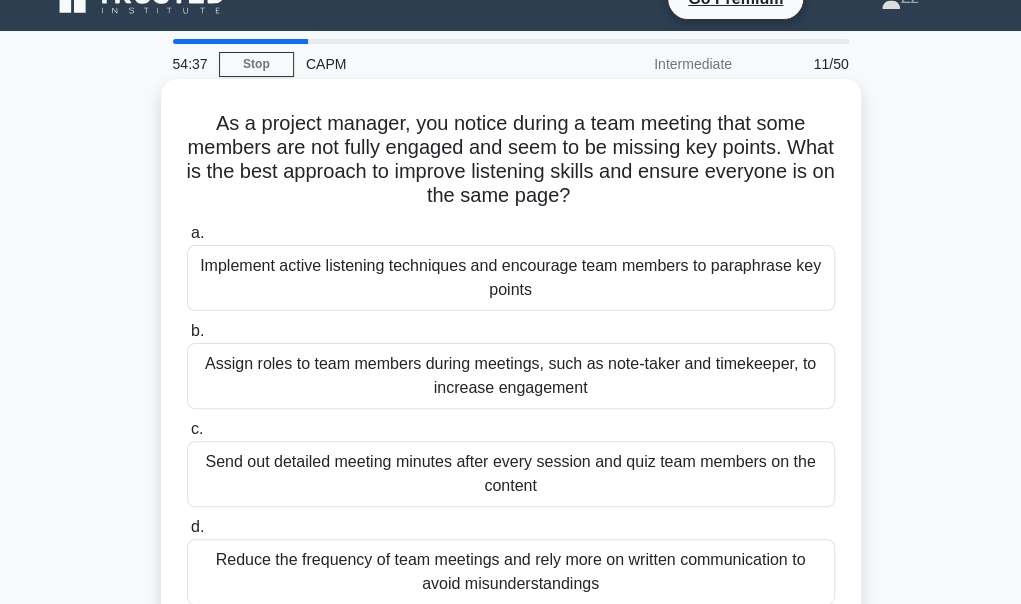 scroll, scrollTop: 16, scrollLeft: 0, axis: vertical 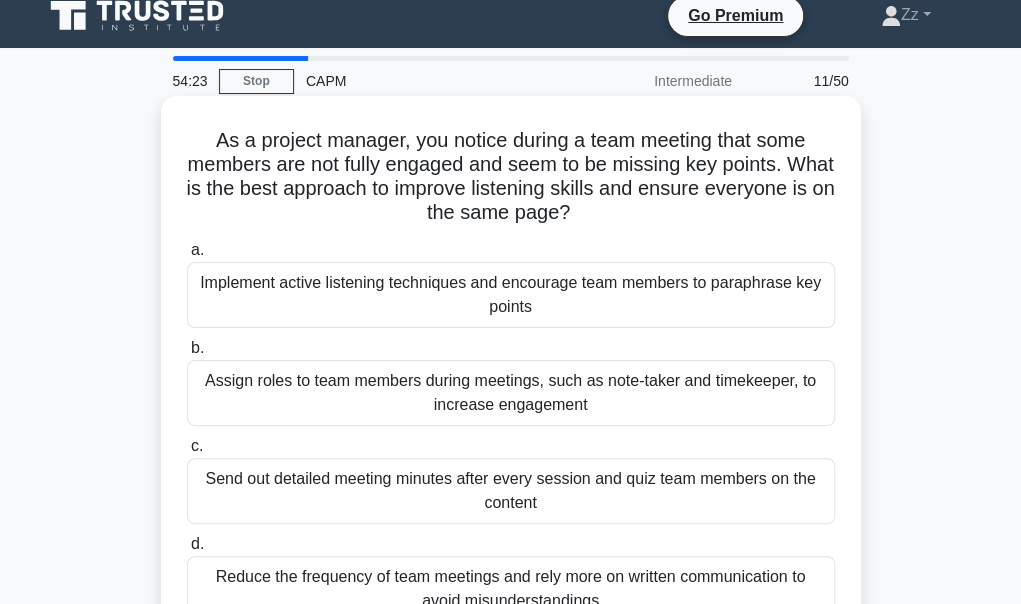 click on "Implement active listening techniques and encourage team members to paraphrase key points" at bounding box center (511, 295) 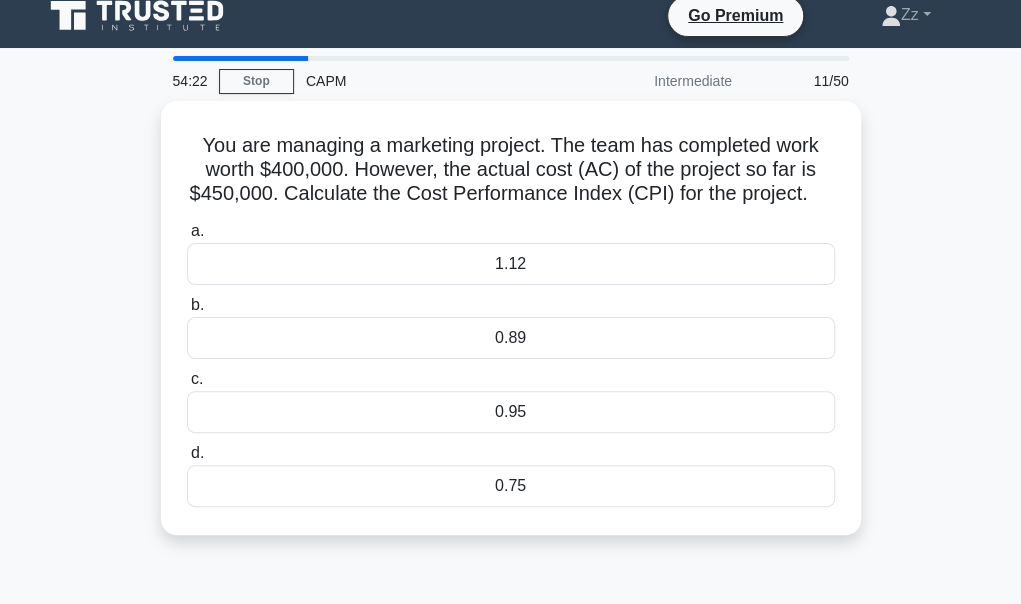 scroll, scrollTop: 0, scrollLeft: 0, axis: both 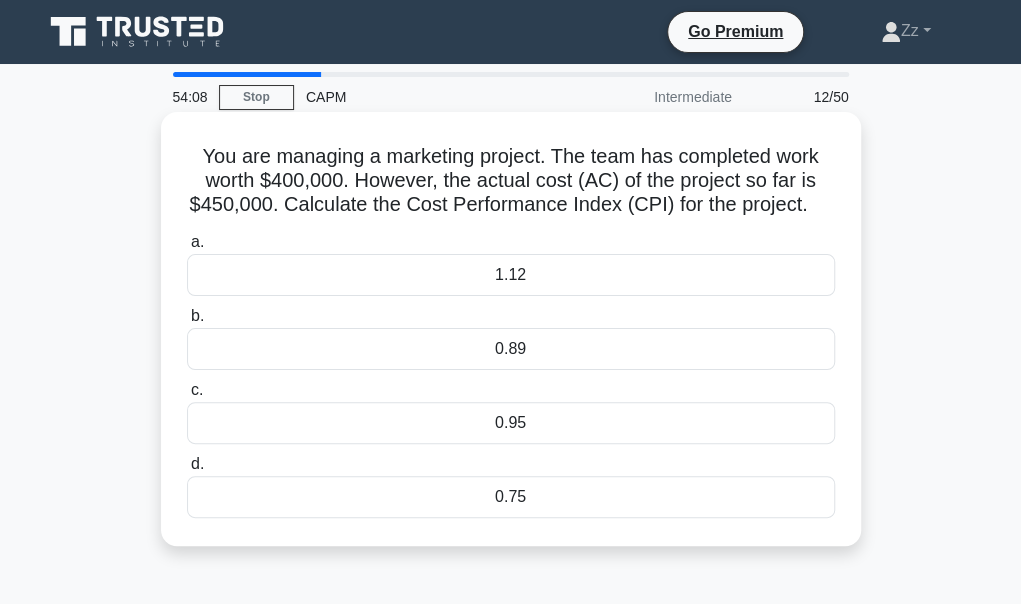 click on "0.89" at bounding box center (511, 349) 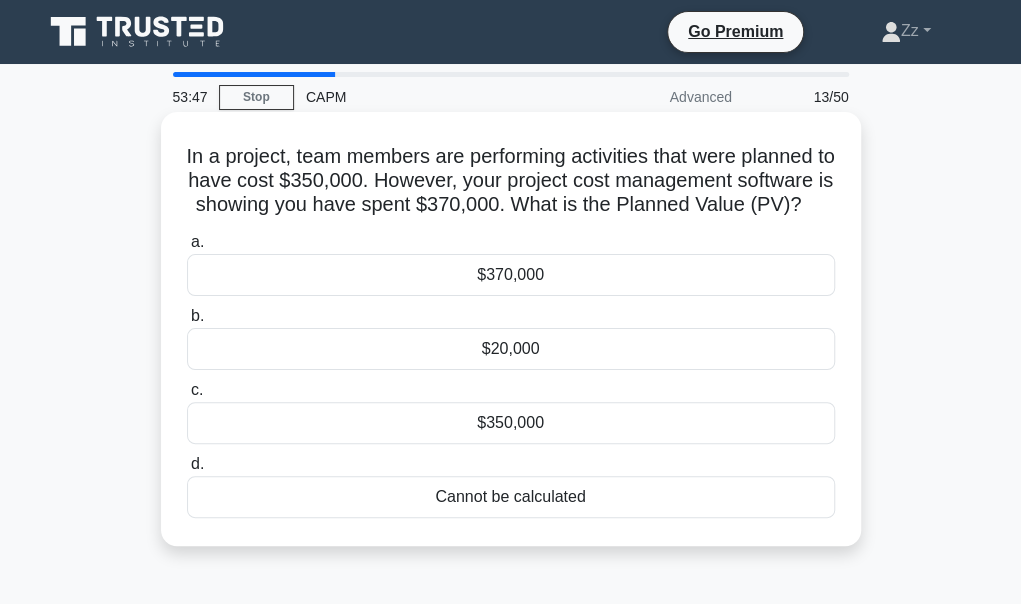 click on "$350,000" at bounding box center (511, 423) 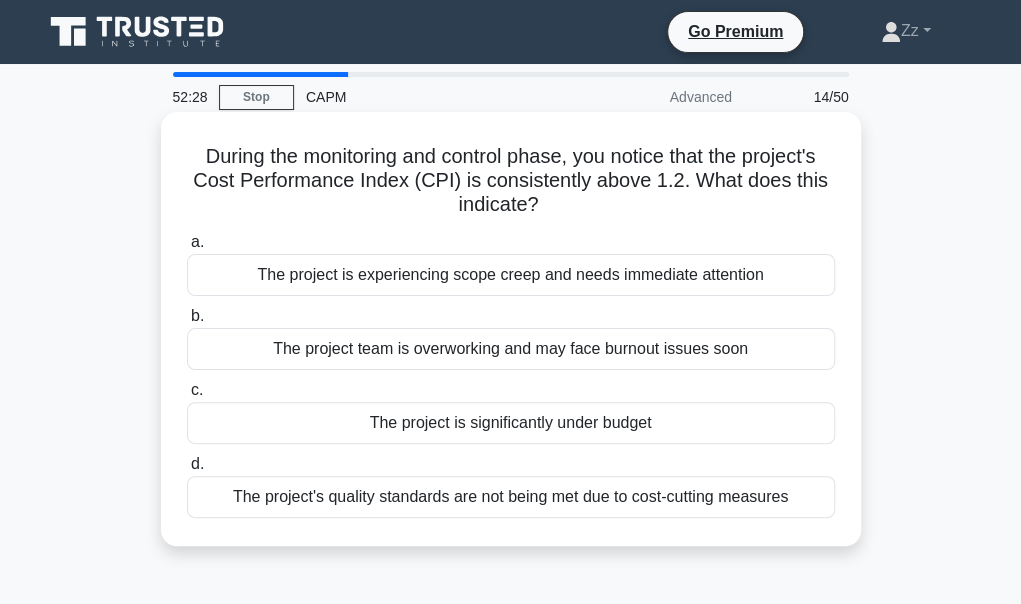 click on "The project is significantly under budget" at bounding box center (511, 423) 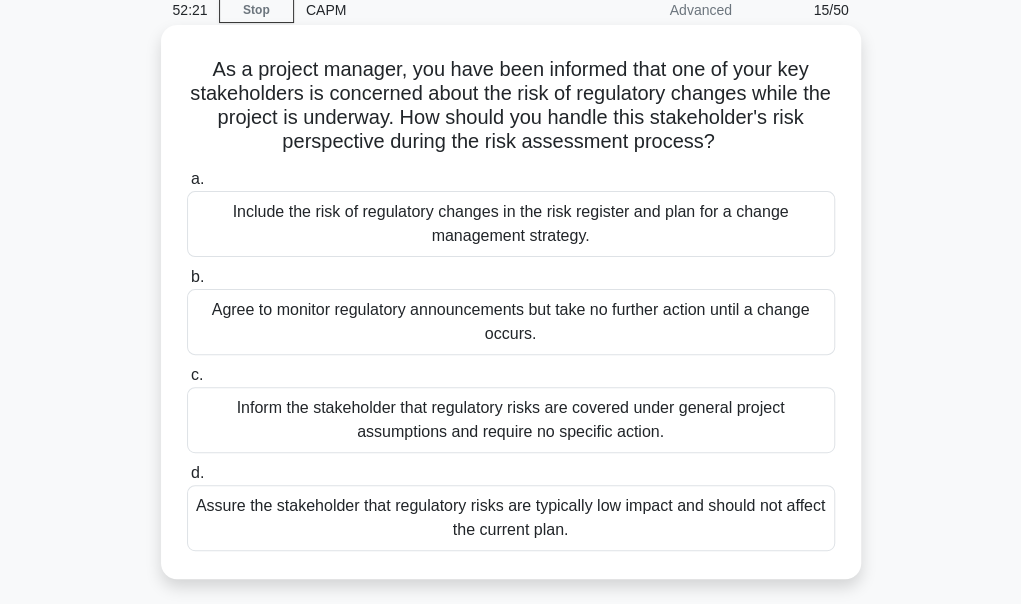 scroll, scrollTop: 90, scrollLeft: 0, axis: vertical 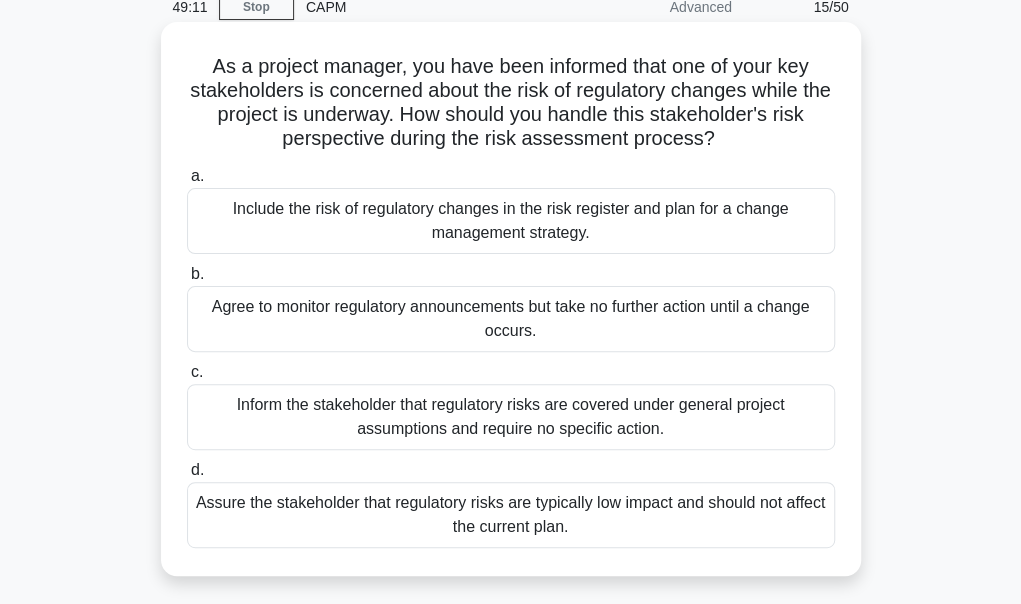 click on "Include the risk of regulatory changes in the risk register and plan for a change management strategy." at bounding box center (511, 221) 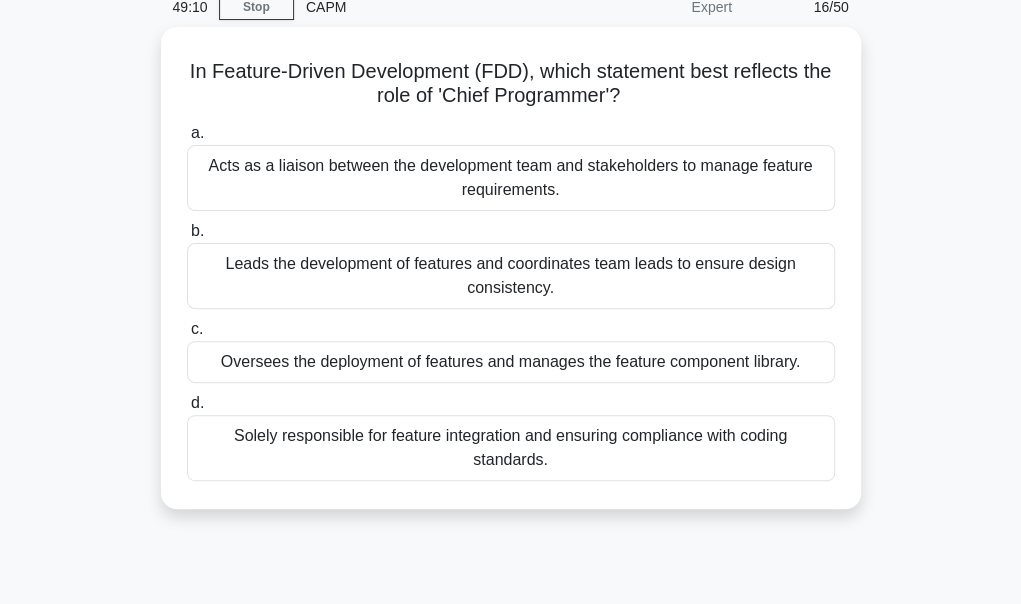 scroll, scrollTop: 0, scrollLeft: 0, axis: both 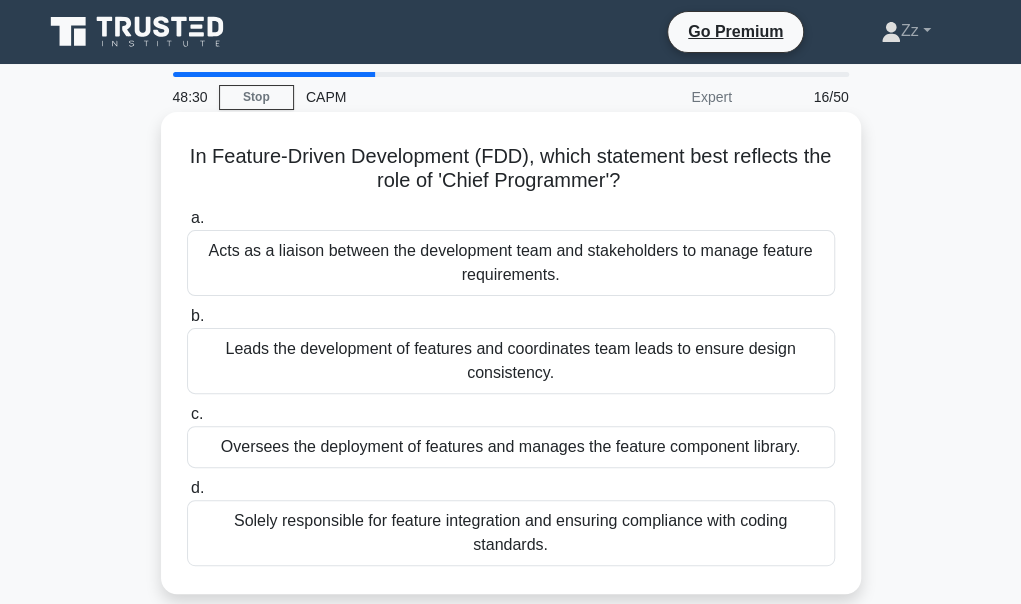 click on "Leads the development of features and coordinates team leads to ensure design consistency." at bounding box center (511, 361) 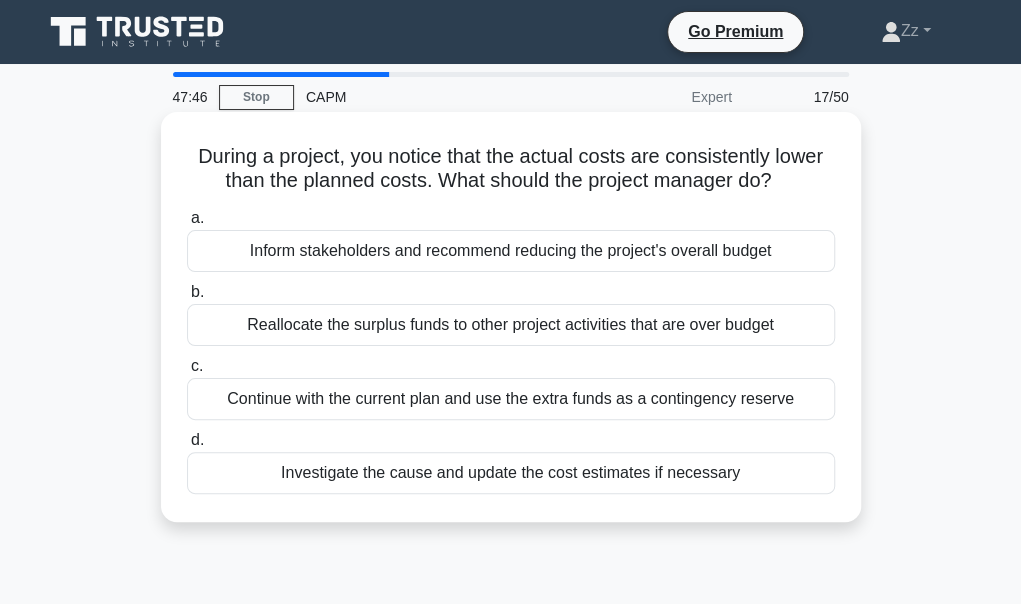 click on "Investigate the cause and update the cost estimates if necessary" at bounding box center [511, 473] 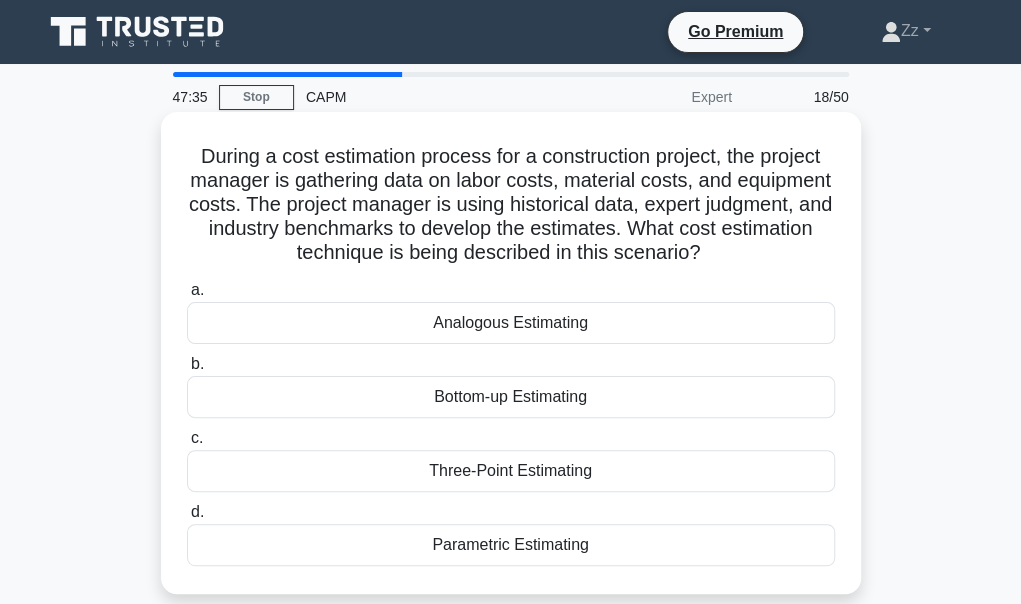 click on "Analogous Estimating" at bounding box center (511, 323) 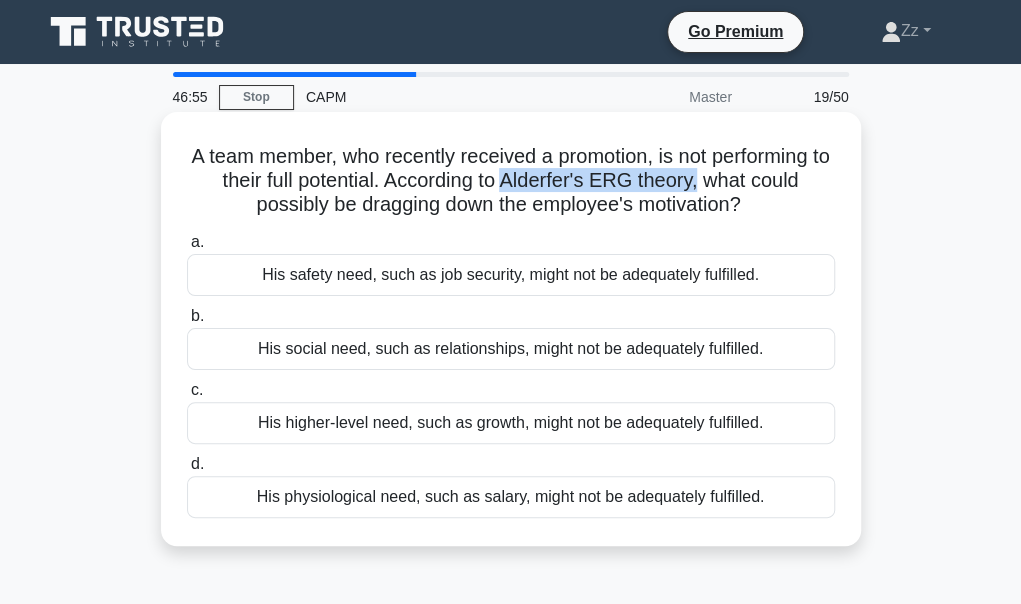 drag, startPoint x: 560, startPoint y: 183, endPoint x: 714, endPoint y: 173, distance: 154.32434 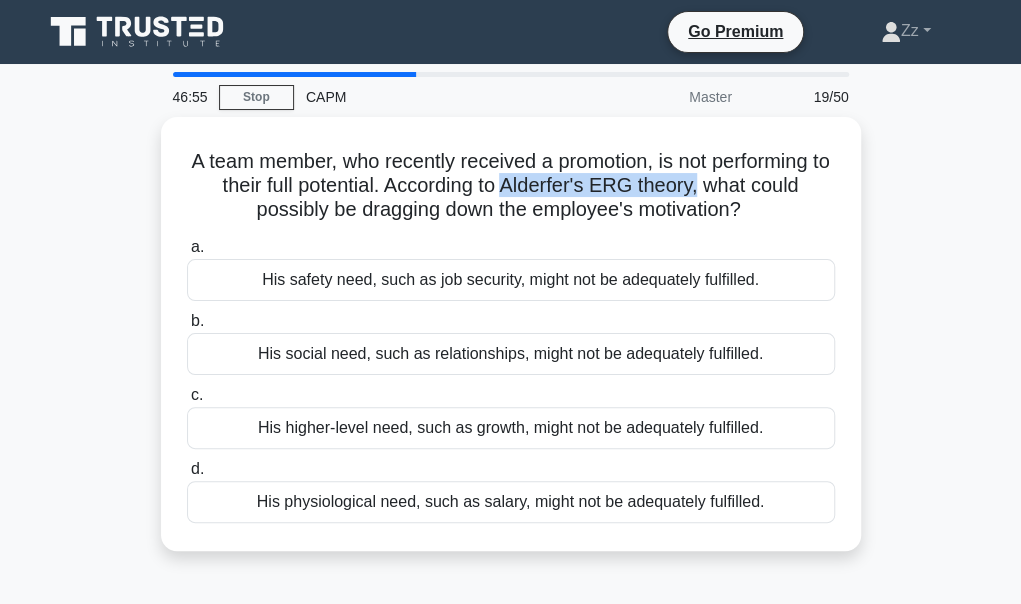 copy on "Alderfer's ERG theory," 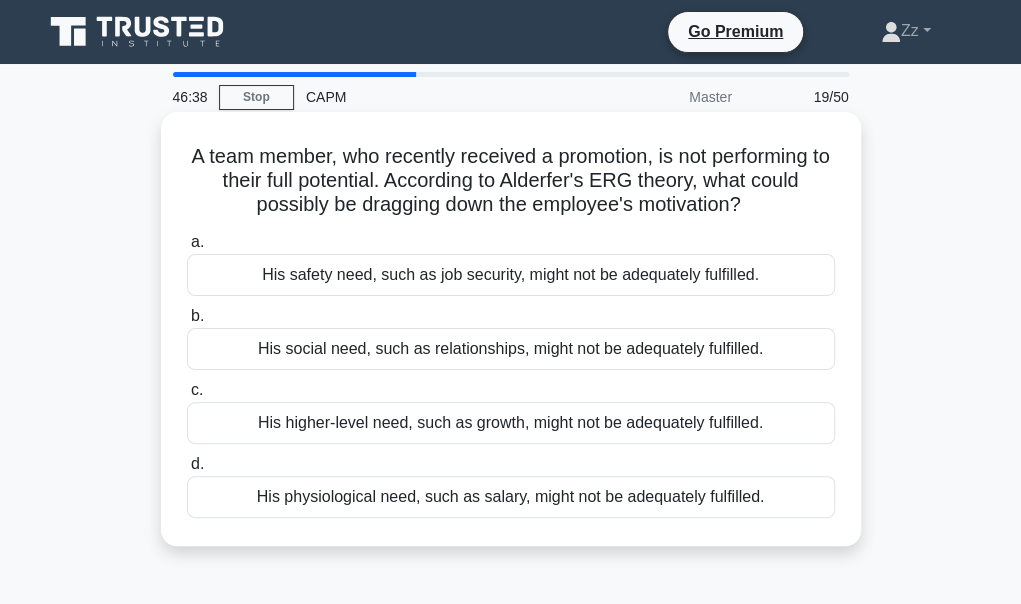click on "His higher-level need, such as growth, might not be adequately fulfilled." at bounding box center [511, 423] 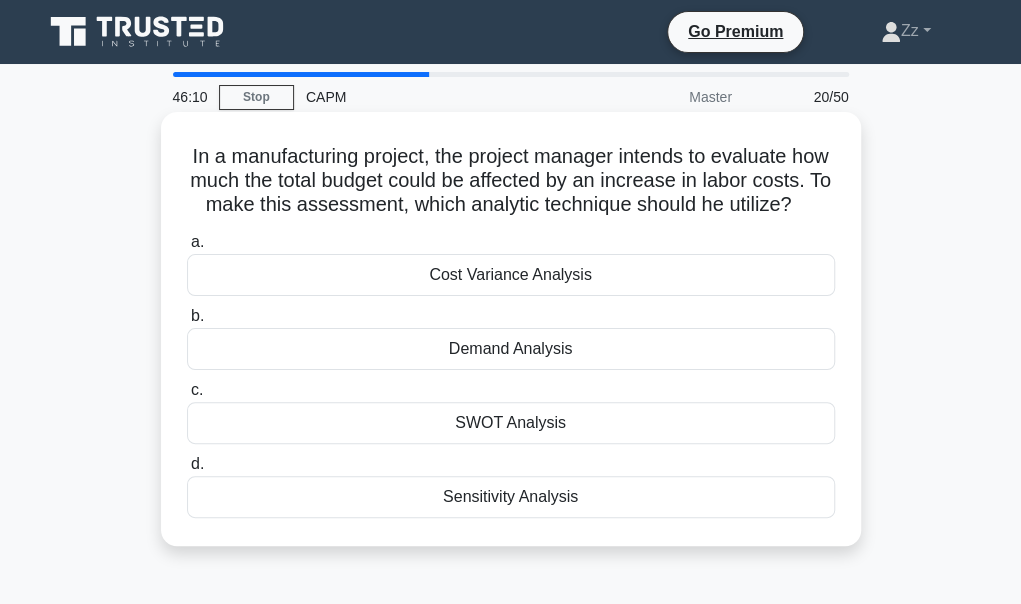 click on "Cost Variance Analysis" at bounding box center (511, 275) 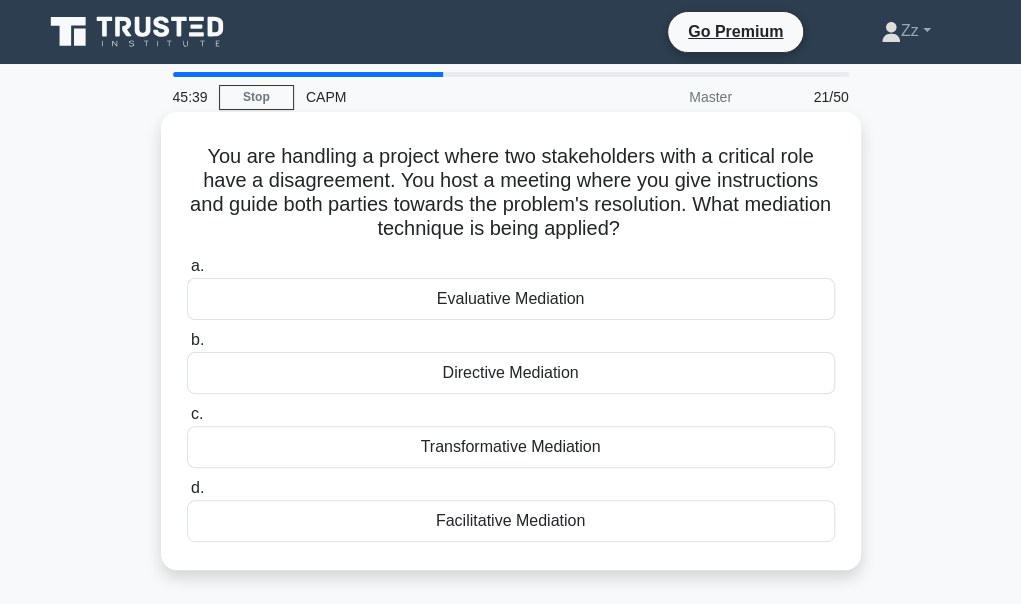 click on "Facilitative Mediation" at bounding box center (511, 521) 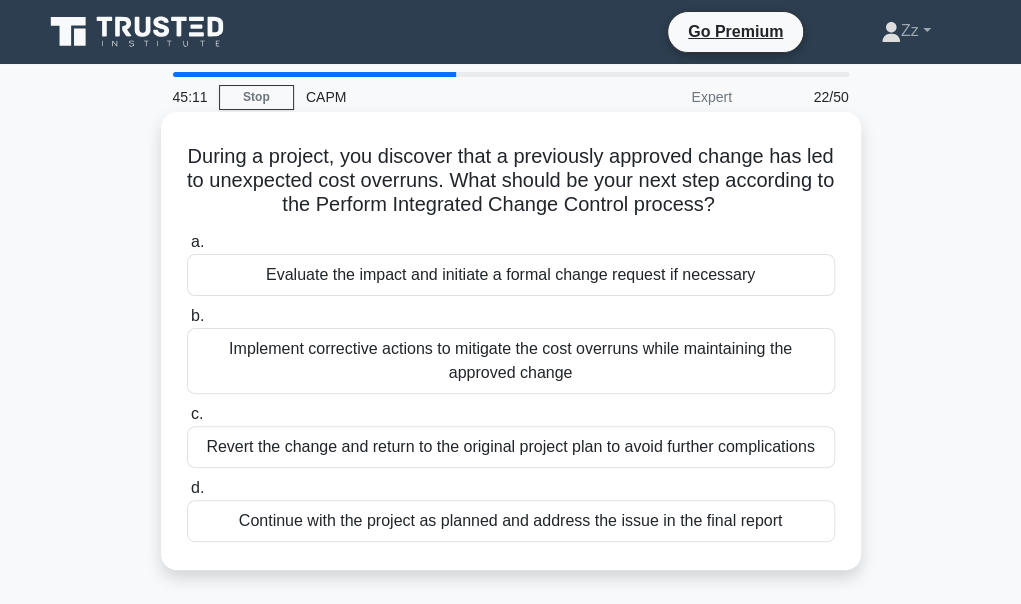 click on "Implement corrective actions to mitigate the cost overruns while maintaining the approved change" at bounding box center [511, 361] 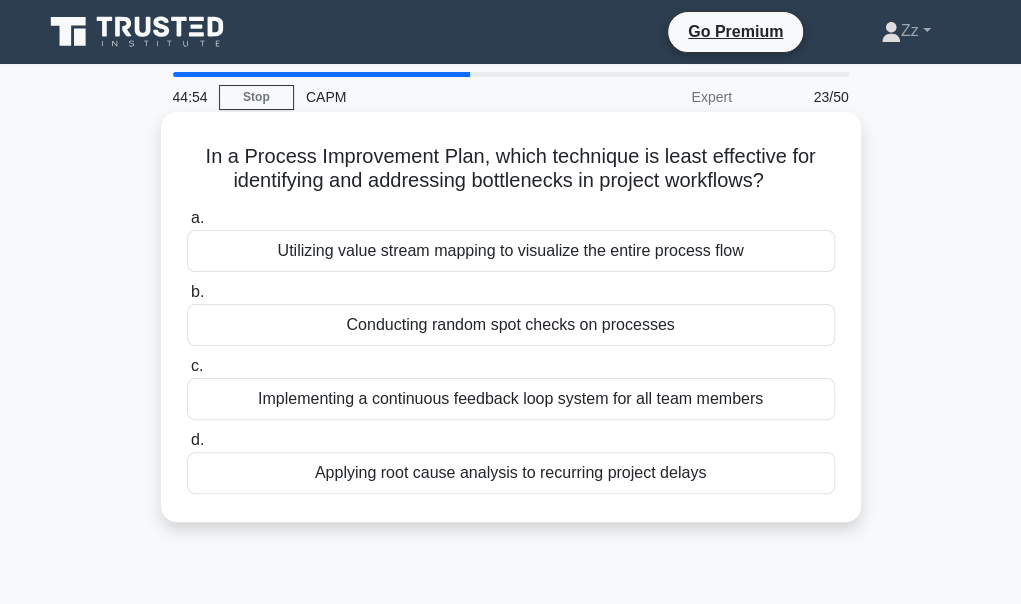 click on "Utilizing value stream mapping to visualize the entire process flow" at bounding box center (511, 251) 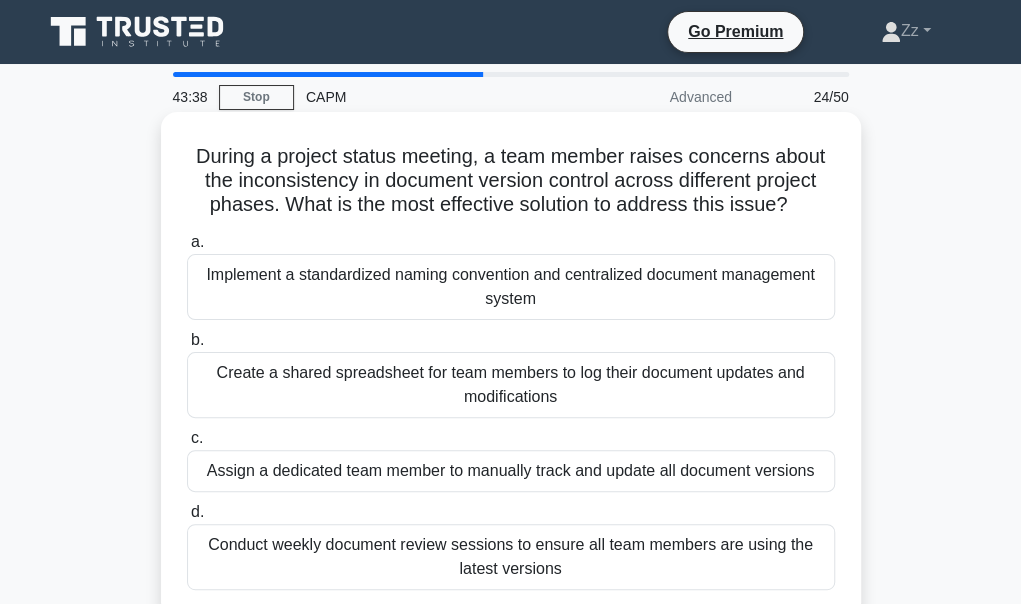 click on "Implement a standardized naming convention and centralized document management system" at bounding box center (511, 287) 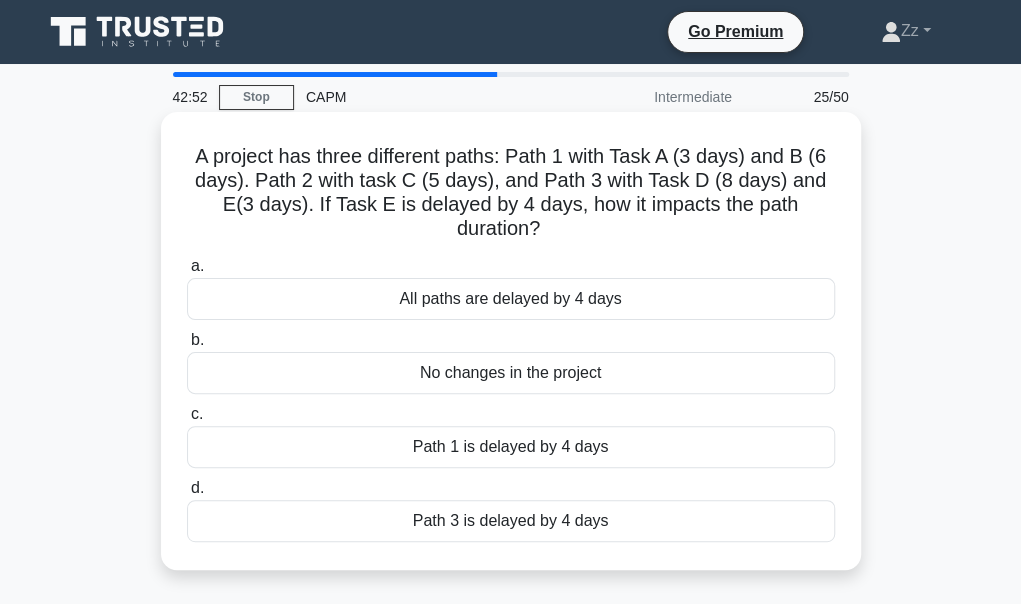 click on "Path 3 is delayed by 4 days" at bounding box center [511, 521] 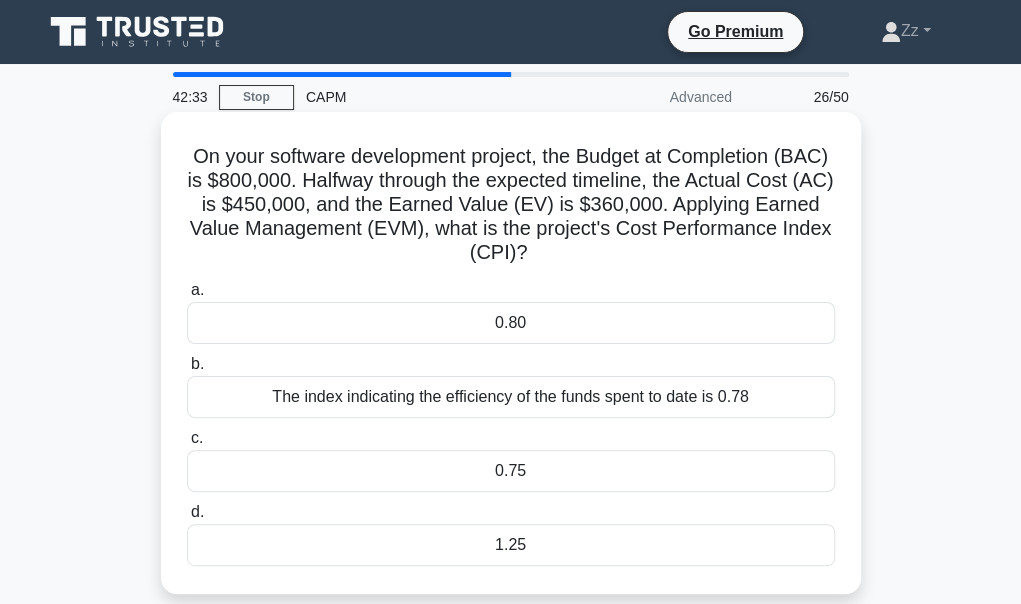 click on "0.80" at bounding box center [511, 323] 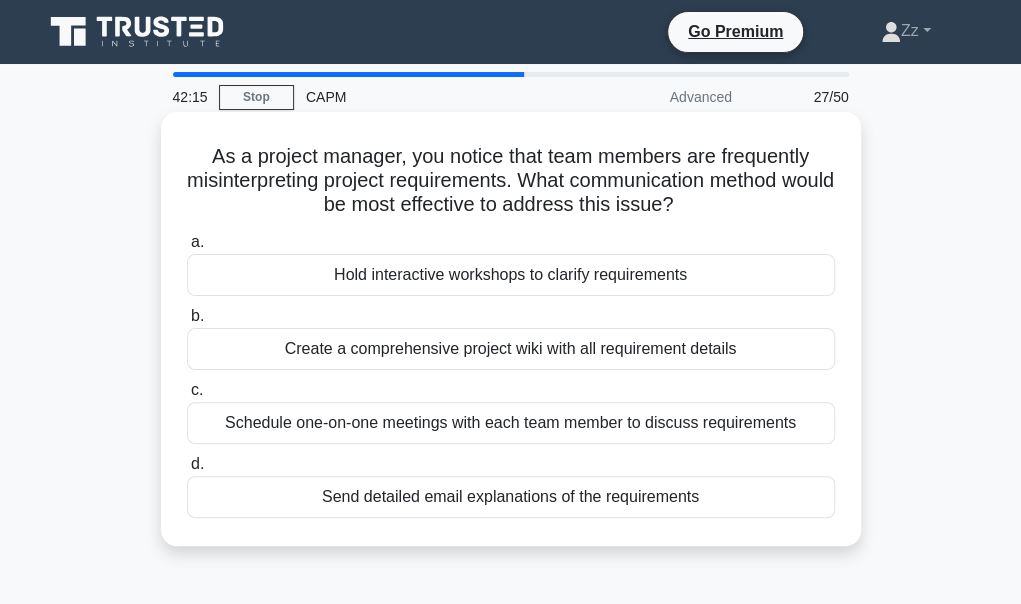 click on "Create a comprehensive project wiki with all requirement details" at bounding box center [511, 349] 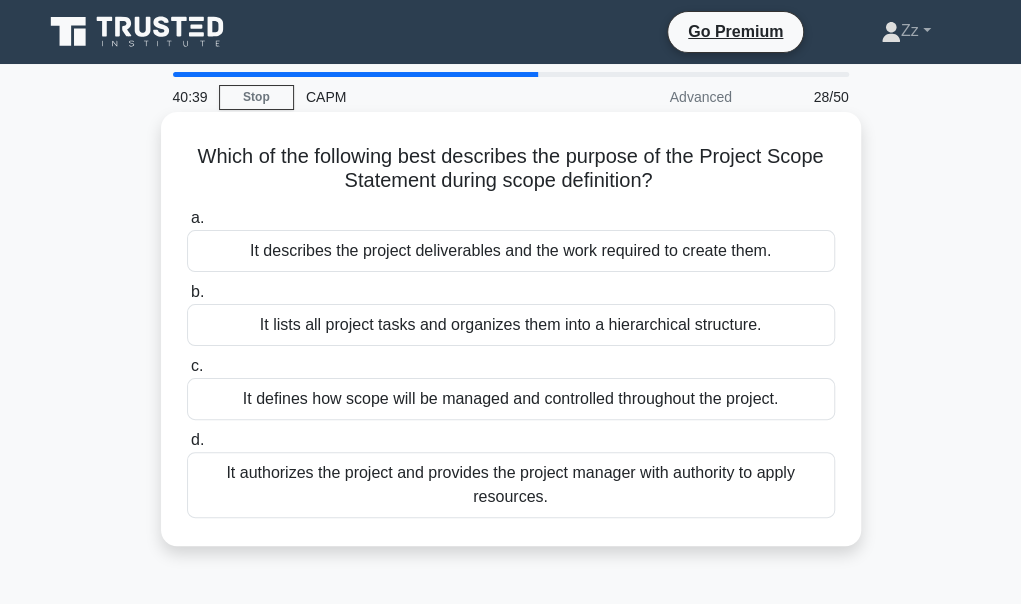 click on "It defines how scope will be managed and controlled throughout the project." at bounding box center (511, 399) 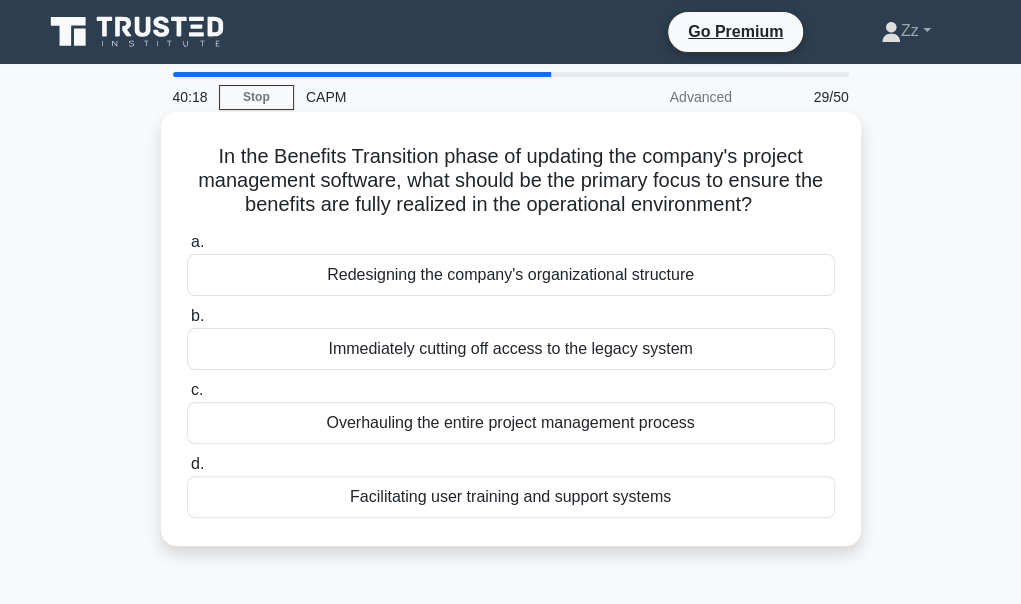 click on "Facilitating user training and support systems" at bounding box center [511, 497] 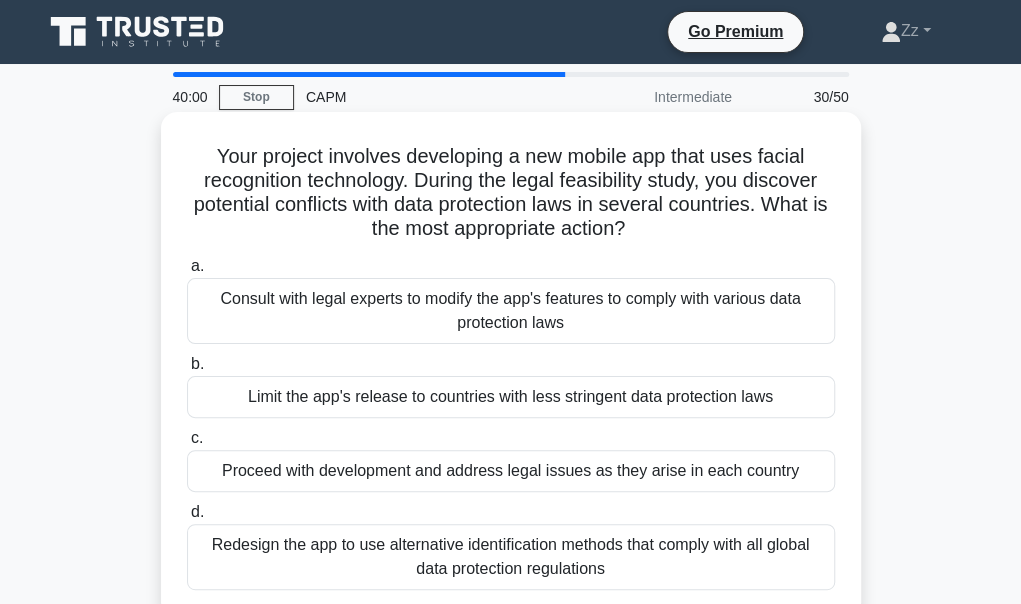 scroll, scrollTop: 100, scrollLeft: 0, axis: vertical 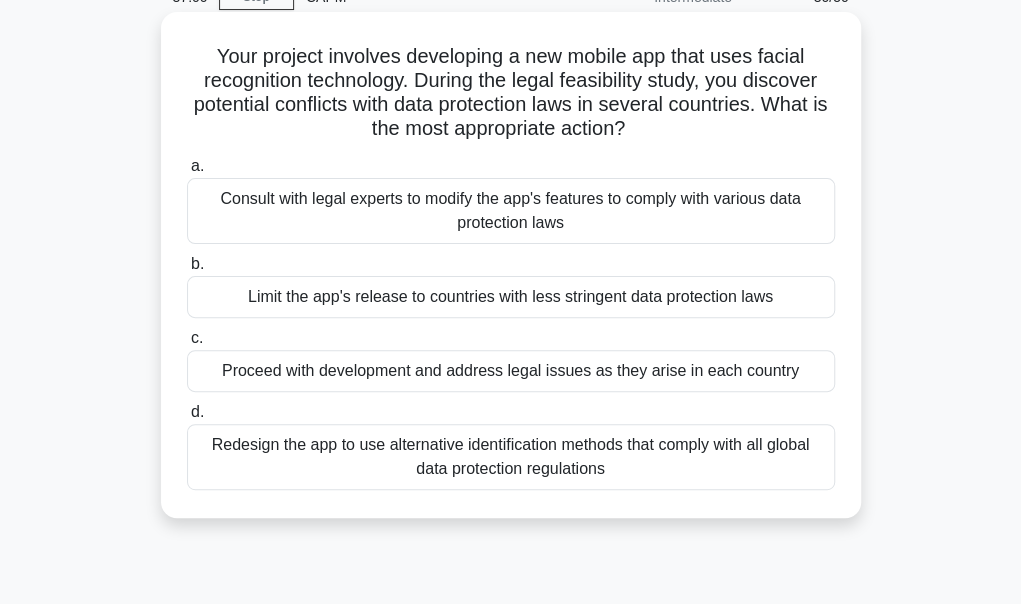 click on "Redesign the app to use alternative identification methods that comply with all global data protection regulations" at bounding box center (511, 457) 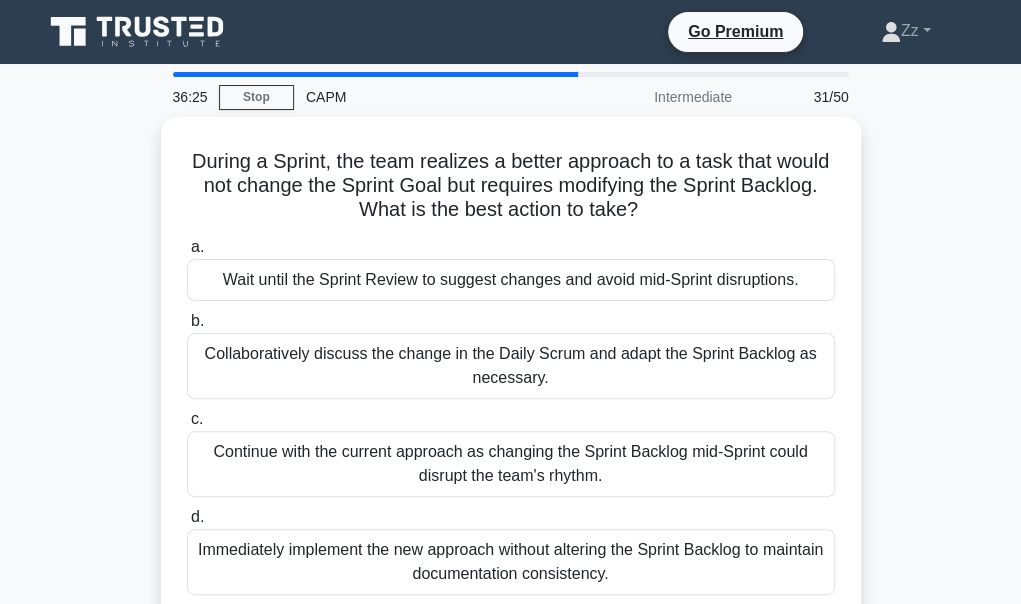 scroll, scrollTop: 100, scrollLeft: 0, axis: vertical 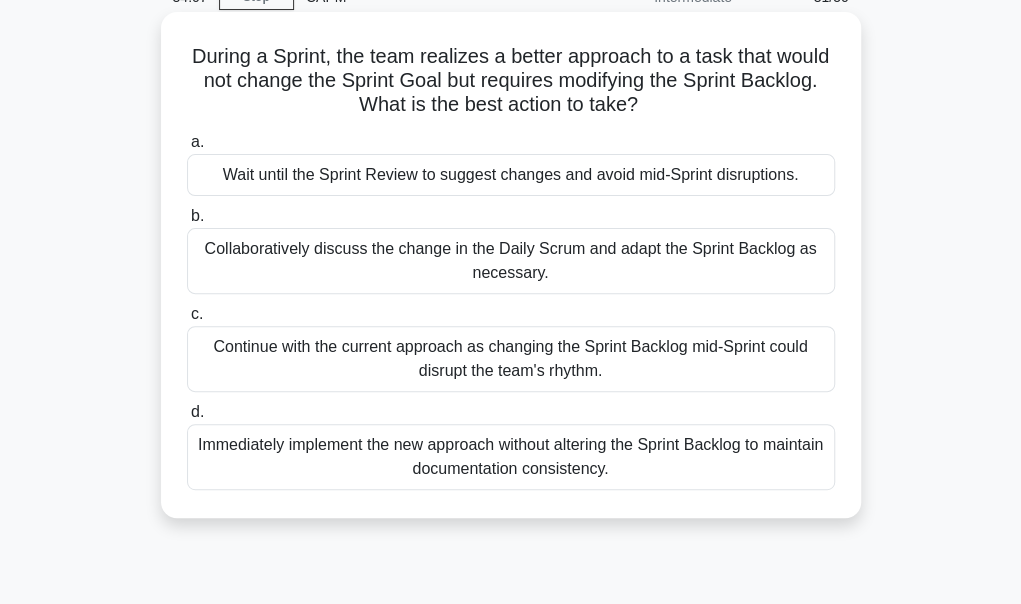 click on "Collaboratively discuss the change in the Daily Scrum and adapt the Sprint Backlog as necessary." at bounding box center [511, 261] 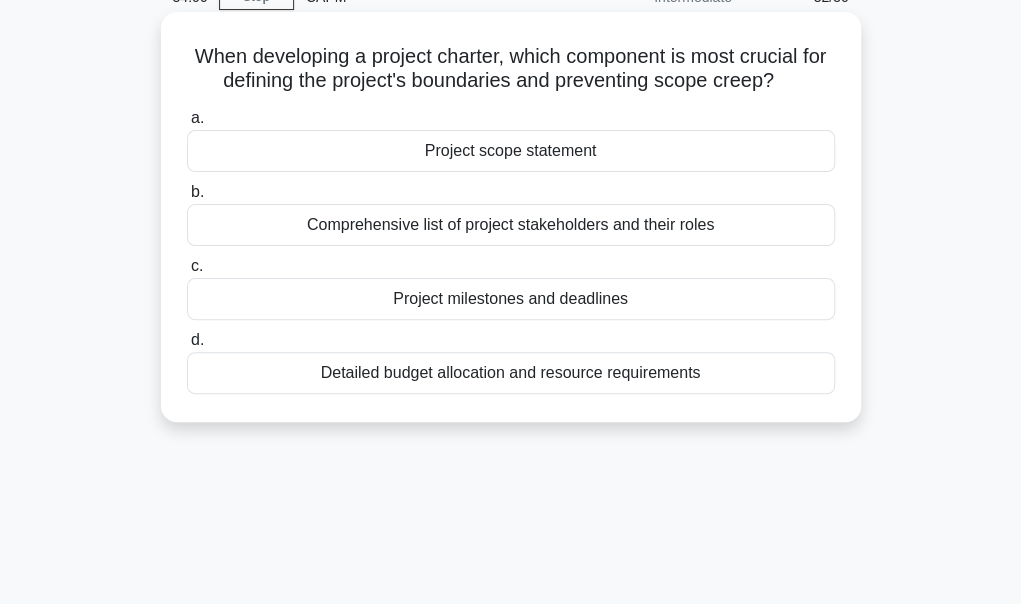 scroll, scrollTop: 0, scrollLeft: 0, axis: both 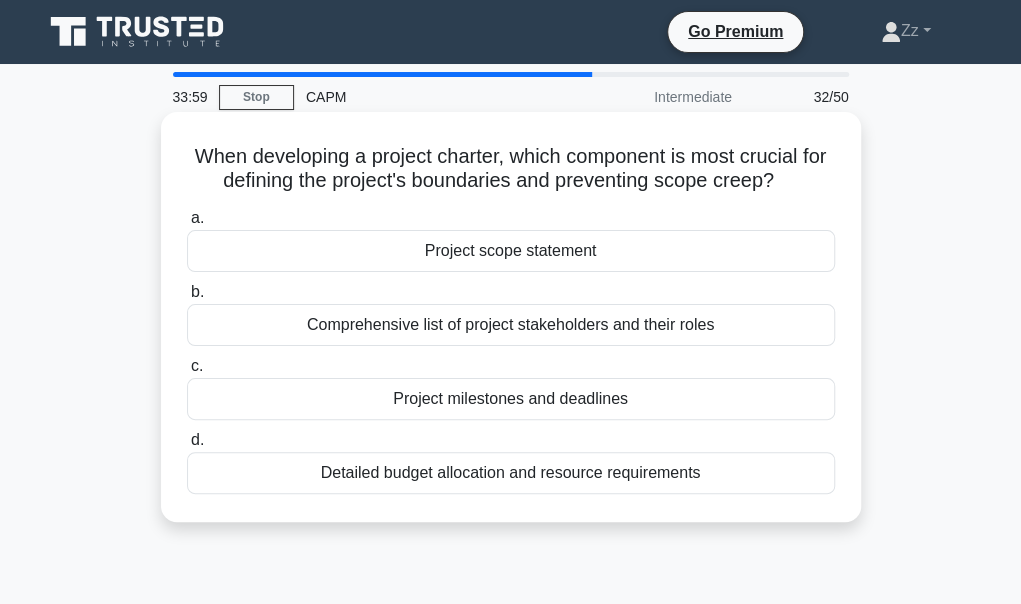 click on "Project scope statement" at bounding box center [511, 251] 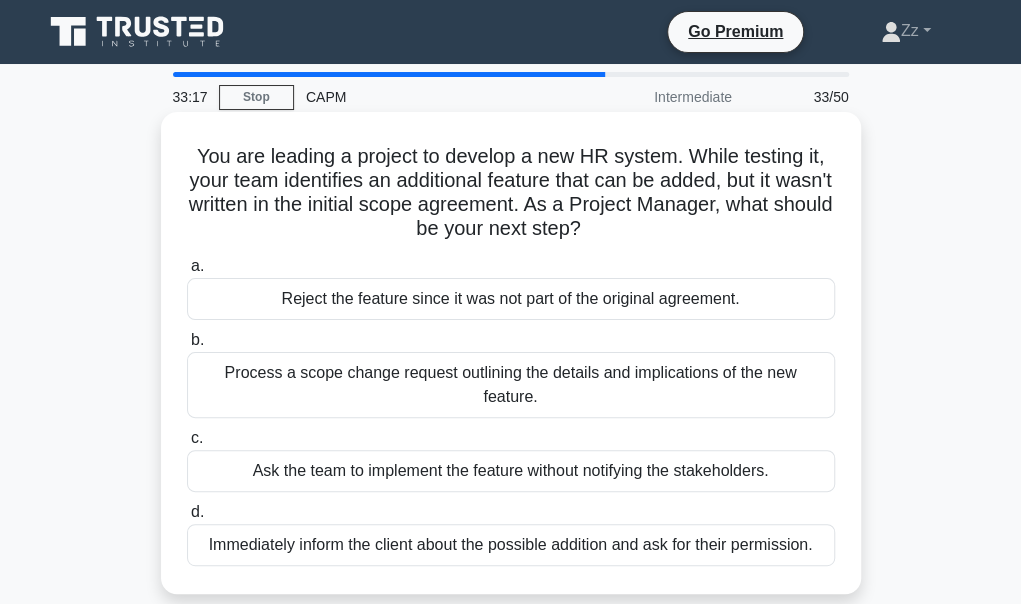 click on "Process a scope change request outlining the details and implications of the new feature." at bounding box center [511, 385] 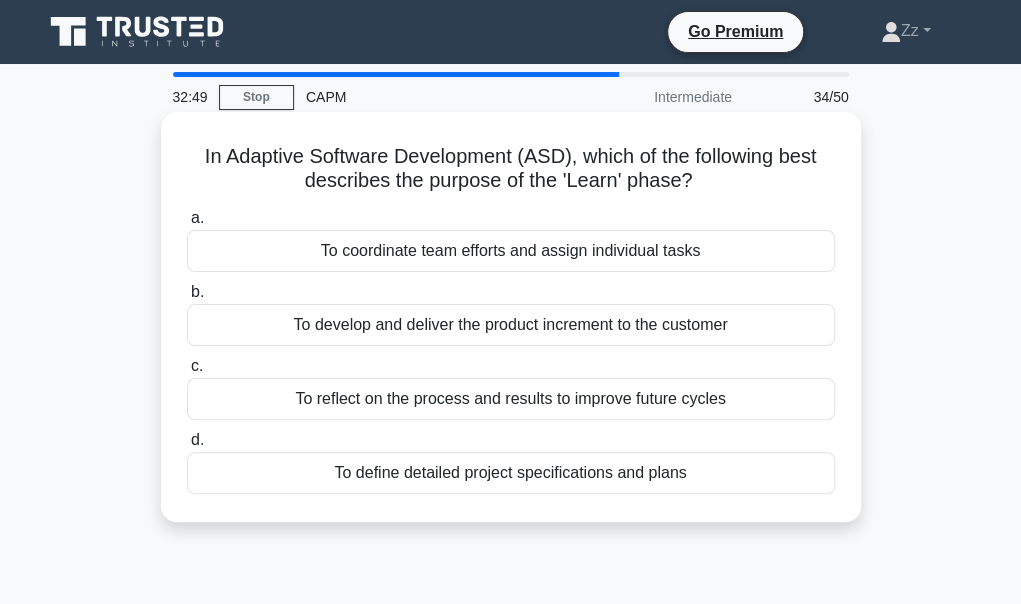 click on "To reflect on the process and results to improve future cycles" at bounding box center (511, 399) 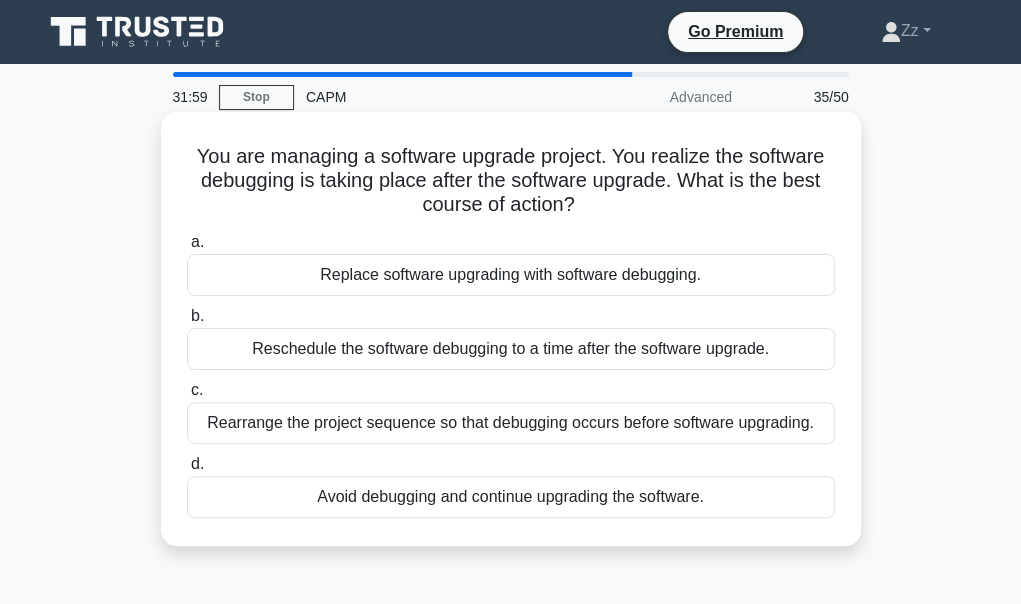 click on "Rearrange the project sequence so that debugging occurs before software upgrading." at bounding box center (511, 423) 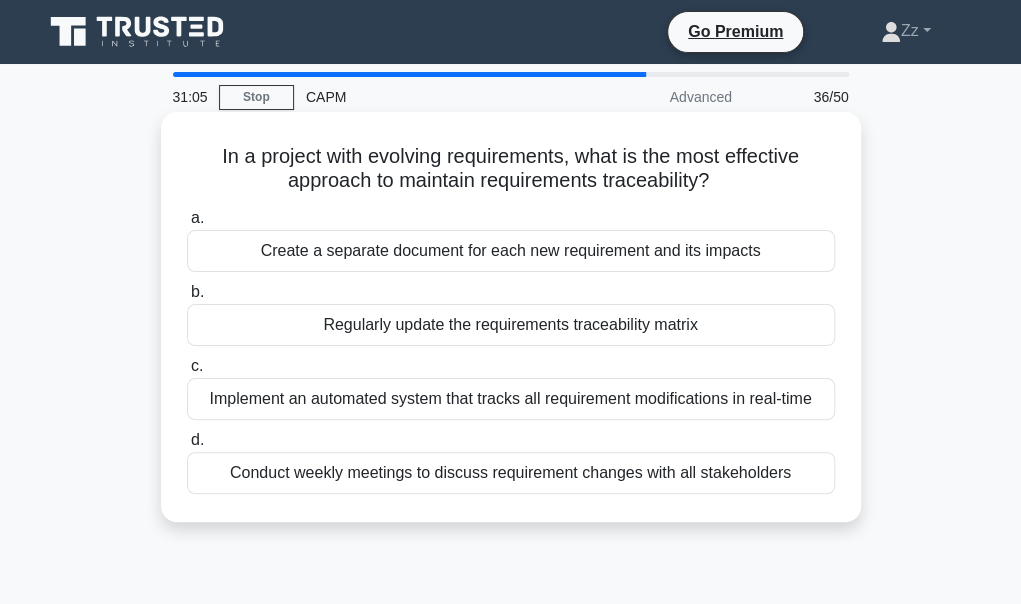 click on "Regularly update the requirements traceability matrix" at bounding box center [511, 325] 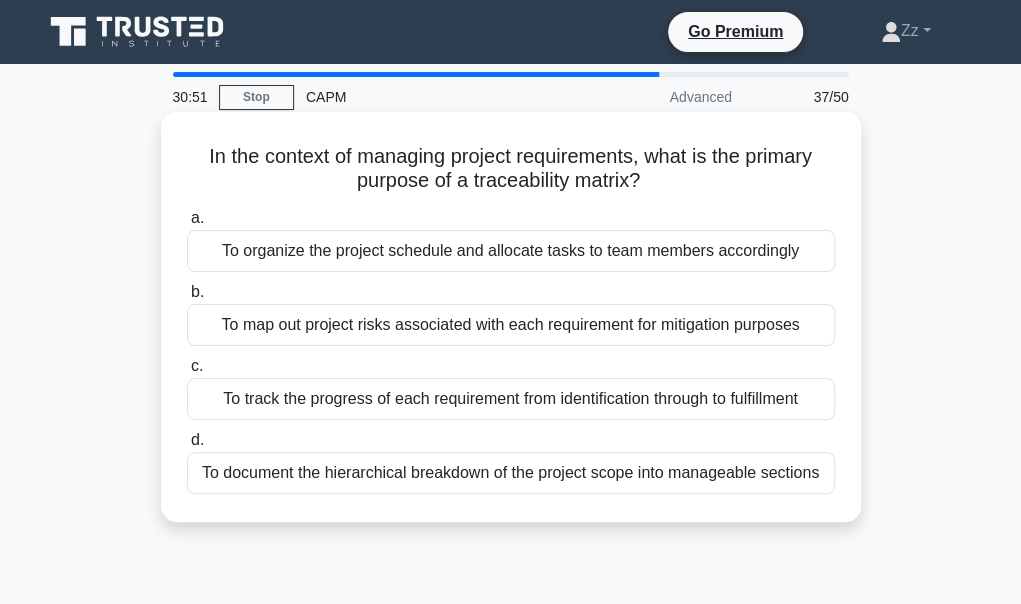 click on "To organize the project schedule and allocate tasks to team members accordingly" at bounding box center (511, 251) 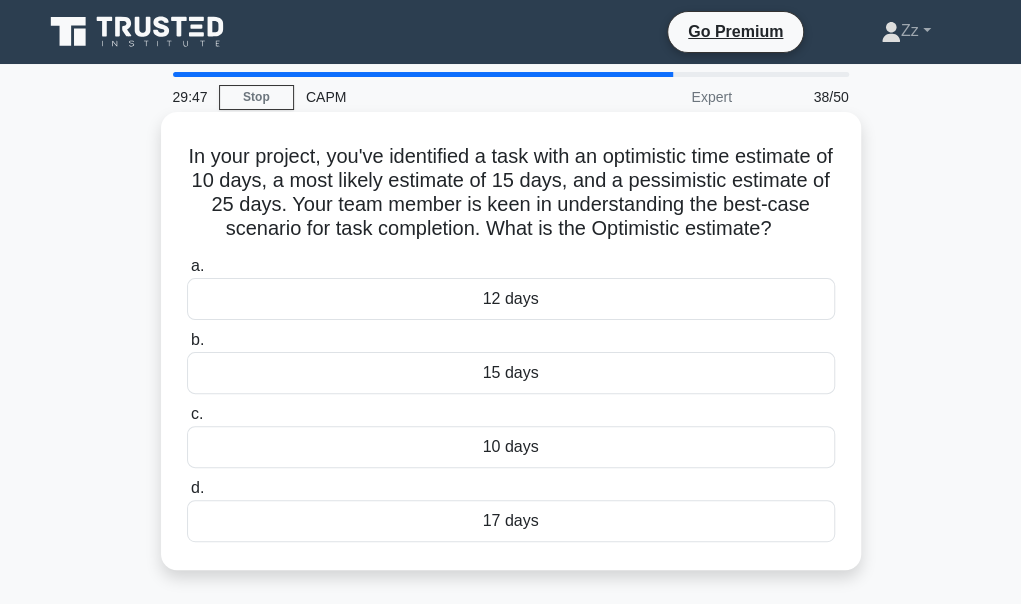 click on "15 days" at bounding box center (511, 373) 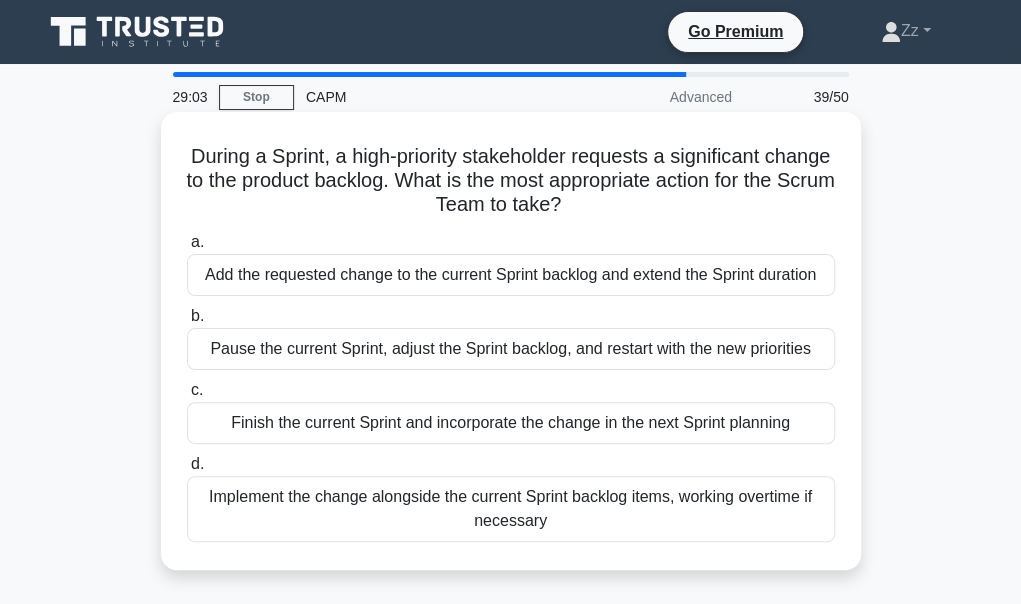 click on "Finish the current Sprint and incorporate the change in the next Sprint planning" at bounding box center (511, 423) 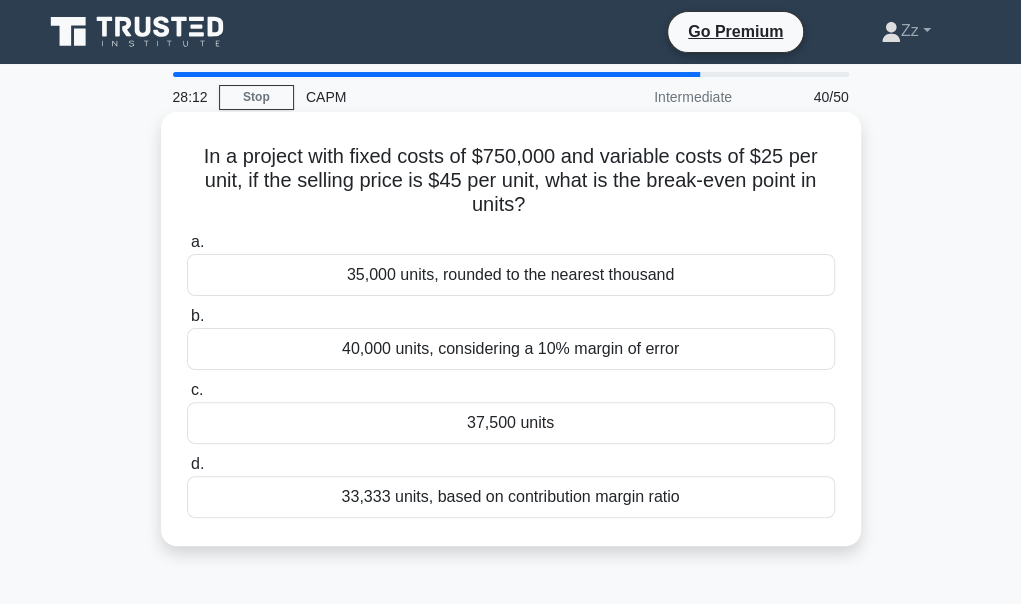 click on "In a project with fixed costs of $750,000 and variable costs of $25 per unit, if the selling price is $45 per unit, what is the break-even point in units?
.spinner_0XTQ{transform-origin:center;animation:spinner_y6GP .75s linear infinite}@keyframes spinner_y6GP{100%{transform:rotate(360deg)}}" at bounding box center (511, 181) 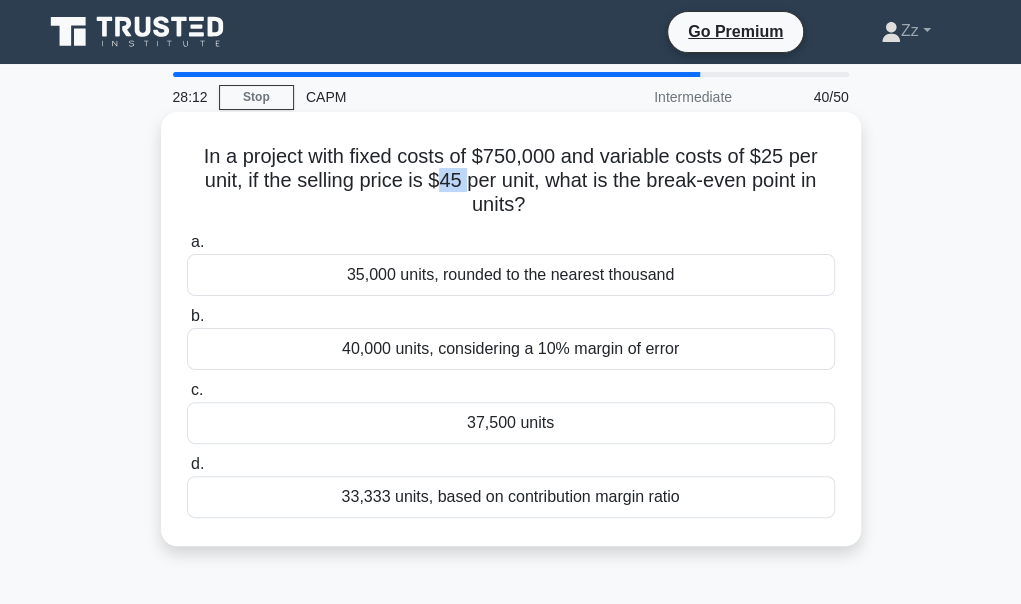 click on "In a project with fixed costs of $750,000 and variable costs of $25 per unit, if the selling price is $45 per unit, what is the break-even point in units?
.spinner_0XTQ{transform-origin:center;animation:spinner_y6GP .75s linear infinite}@keyframes spinner_y6GP{100%{transform:rotate(360deg)}}" at bounding box center [511, 181] 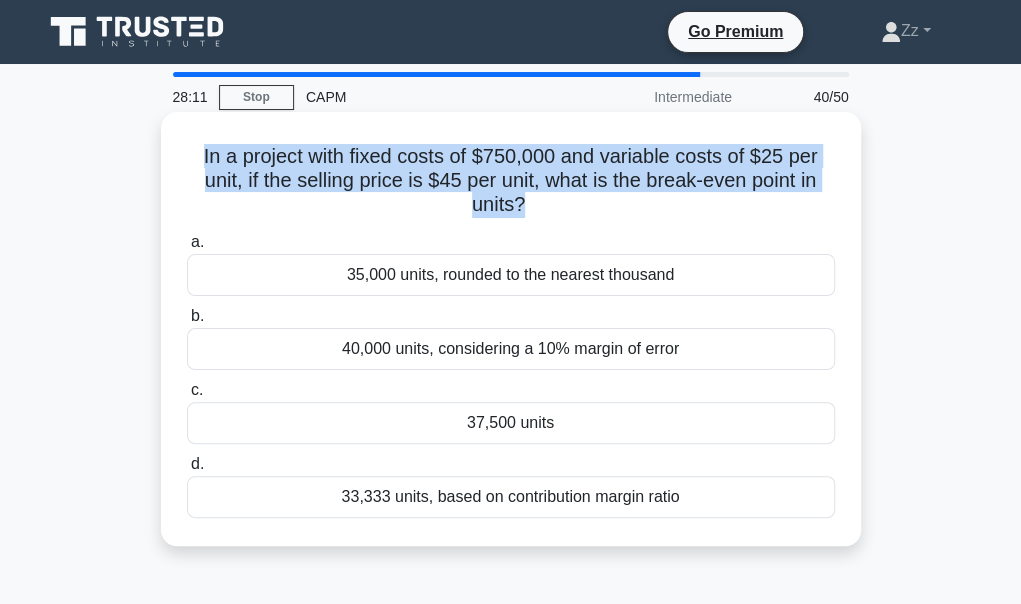 click on "In a project with fixed costs of $750,000 and variable costs of $25 per unit, if the selling price is $45 per unit, what is the break-even point in units?
.spinner_0XTQ{transform-origin:center;animation:spinner_y6GP .75s linear infinite}@keyframes spinner_y6GP{100%{transform:rotate(360deg)}}" at bounding box center [511, 181] 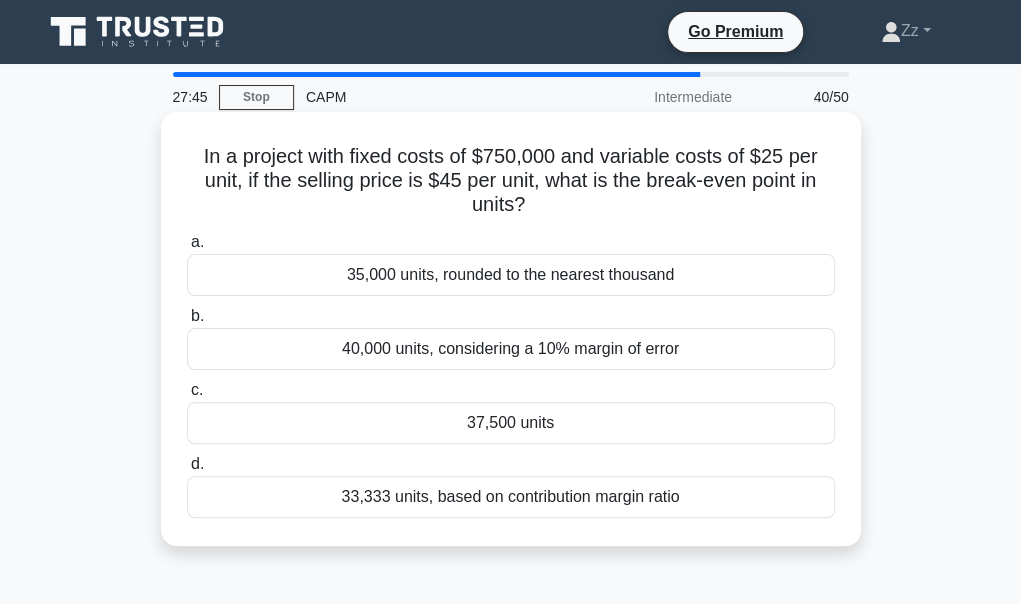 click on "37,500 units" at bounding box center [511, 423] 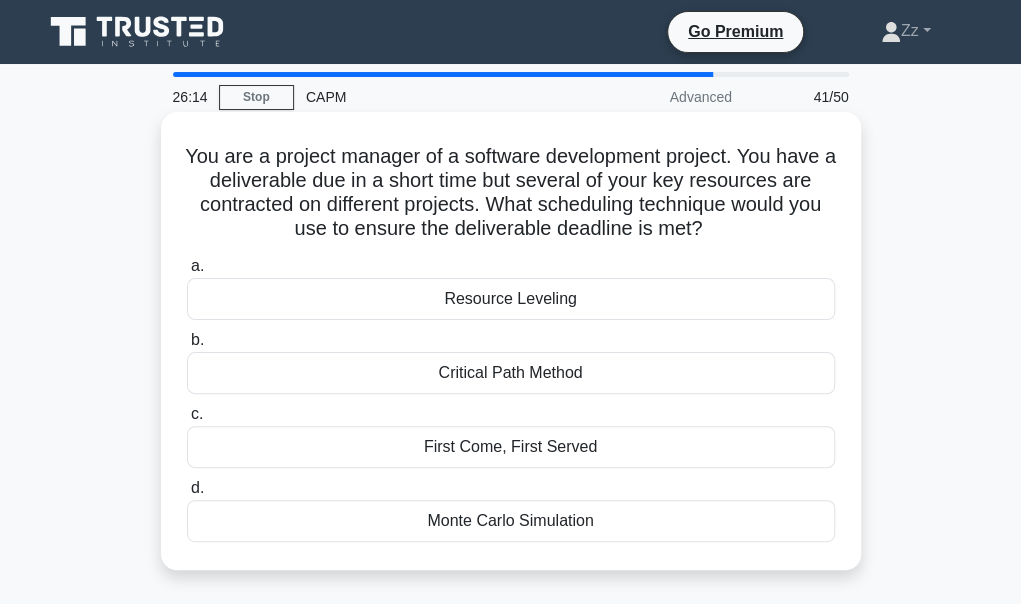 click on "Resource Leveling" at bounding box center (511, 299) 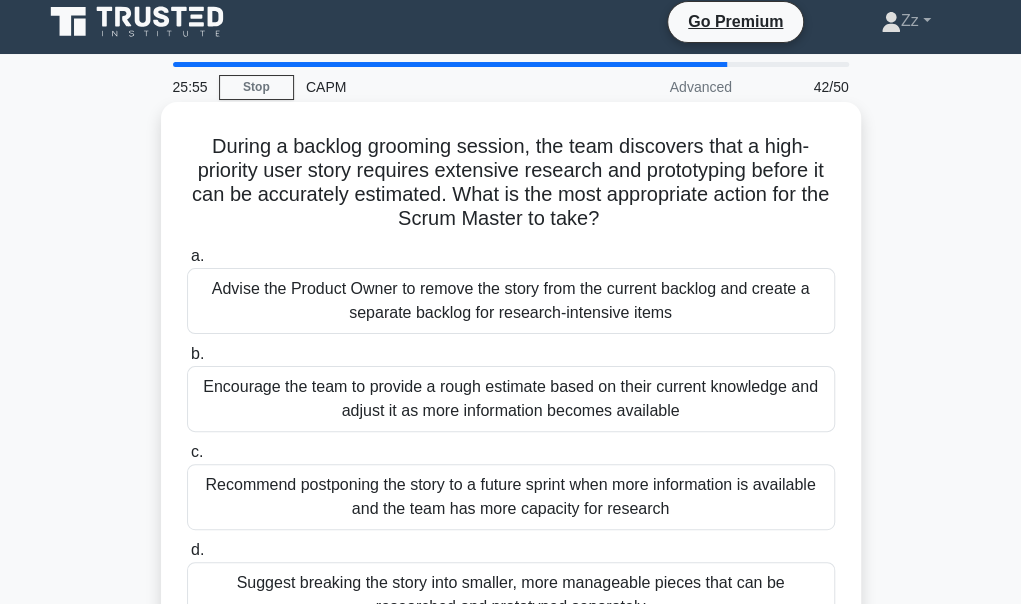 scroll, scrollTop: 16, scrollLeft: 0, axis: vertical 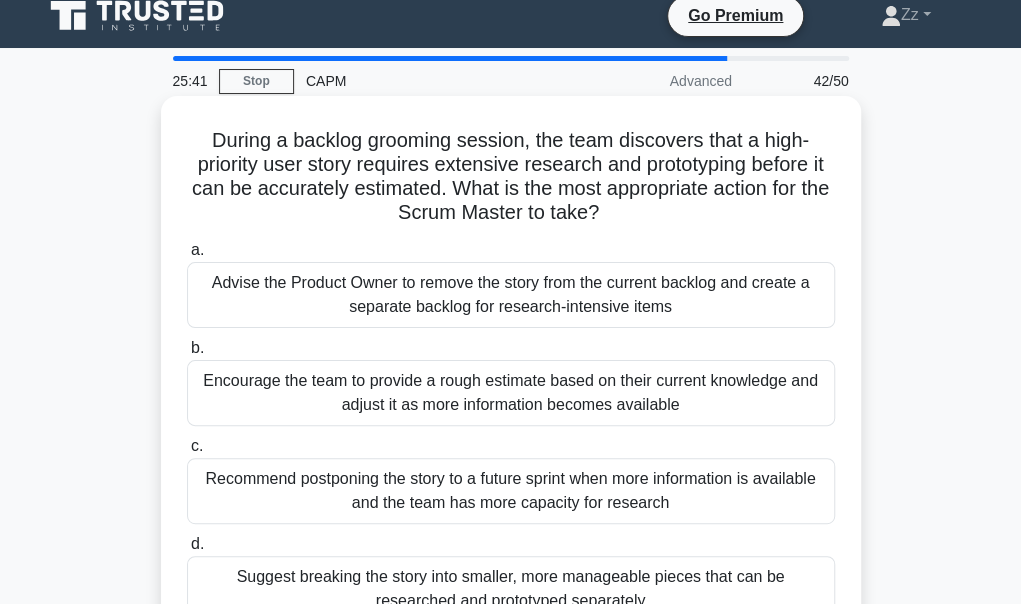 click on "Advise the Product Owner to remove the story from the current backlog and create a separate backlog for research-intensive items" at bounding box center (511, 295) 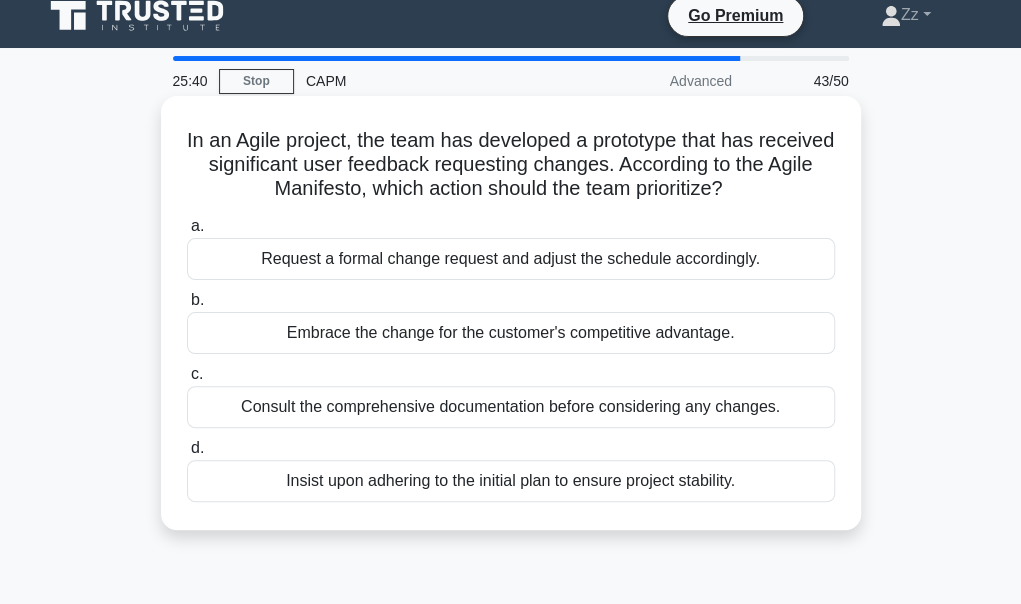 scroll, scrollTop: 0, scrollLeft: 0, axis: both 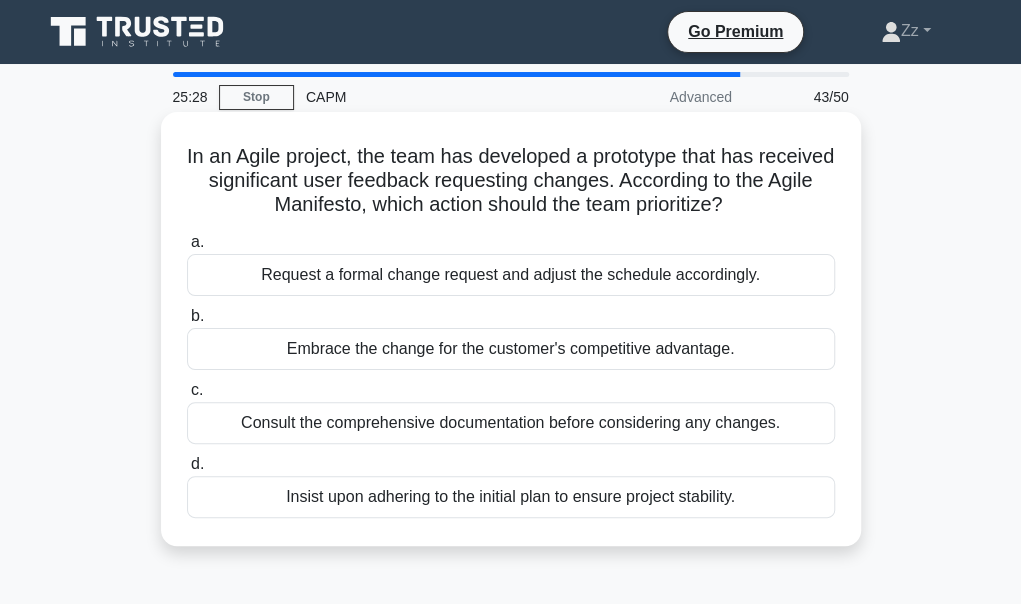 click on "Embrace the change for the customer's competitive advantage." at bounding box center (511, 349) 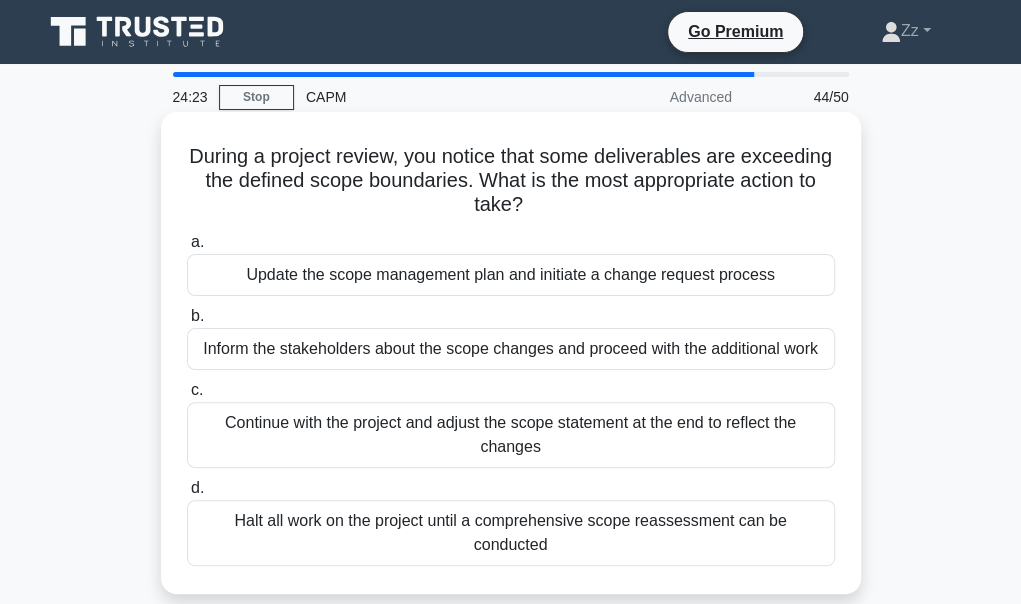 click on "Update the scope management plan and initiate a change request process" at bounding box center (511, 275) 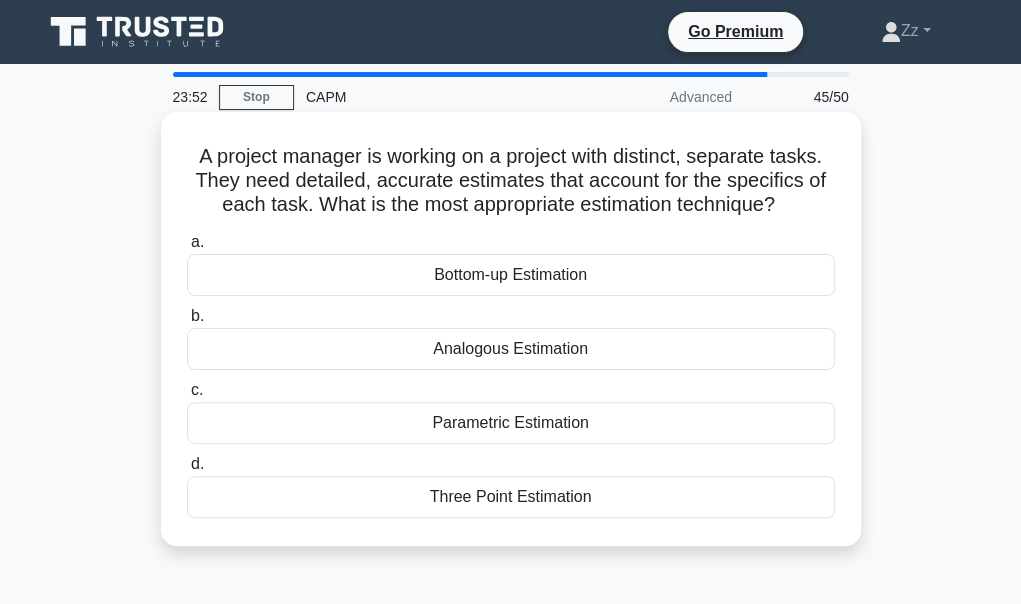 click on "Parametric Estimation" at bounding box center [511, 423] 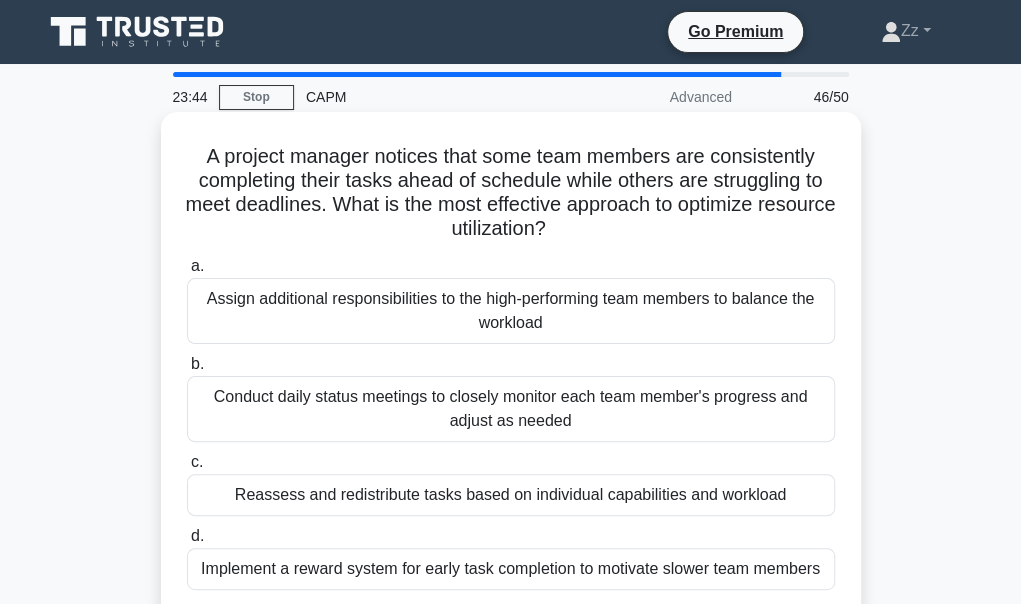 scroll, scrollTop: 100, scrollLeft: 0, axis: vertical 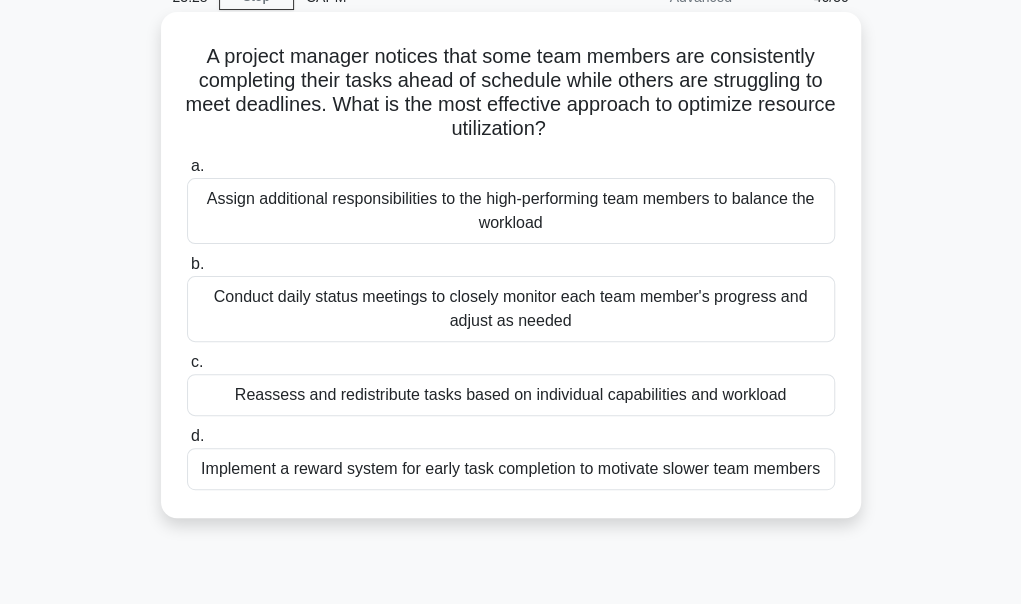 click on "Reassess and redistribute tasks based on individual capabilities and workload" at bounding box center (511, 395) 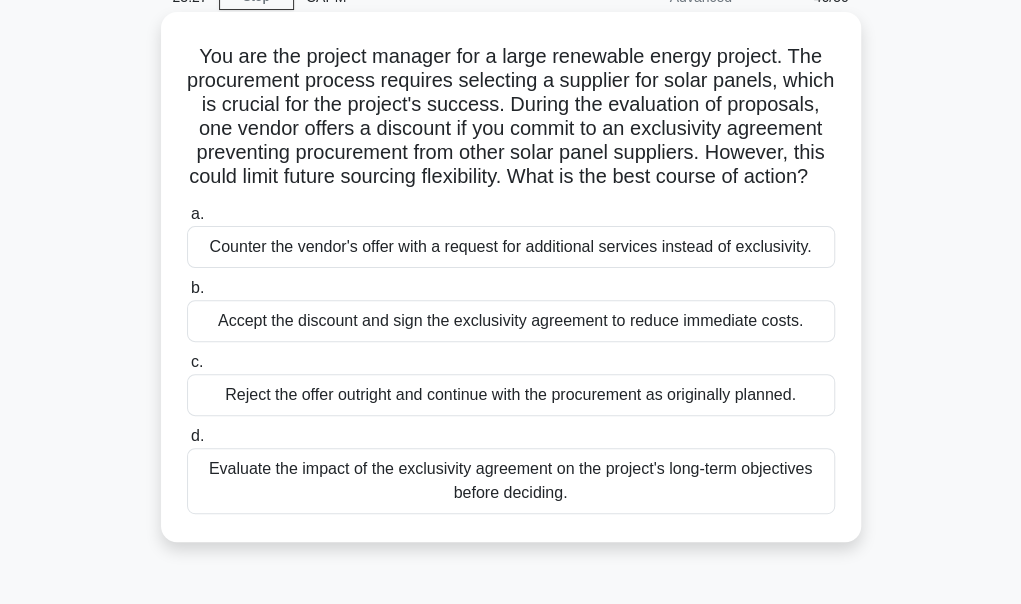 scroll, scrollTop: 0, scrollLeft: 0, axis: both 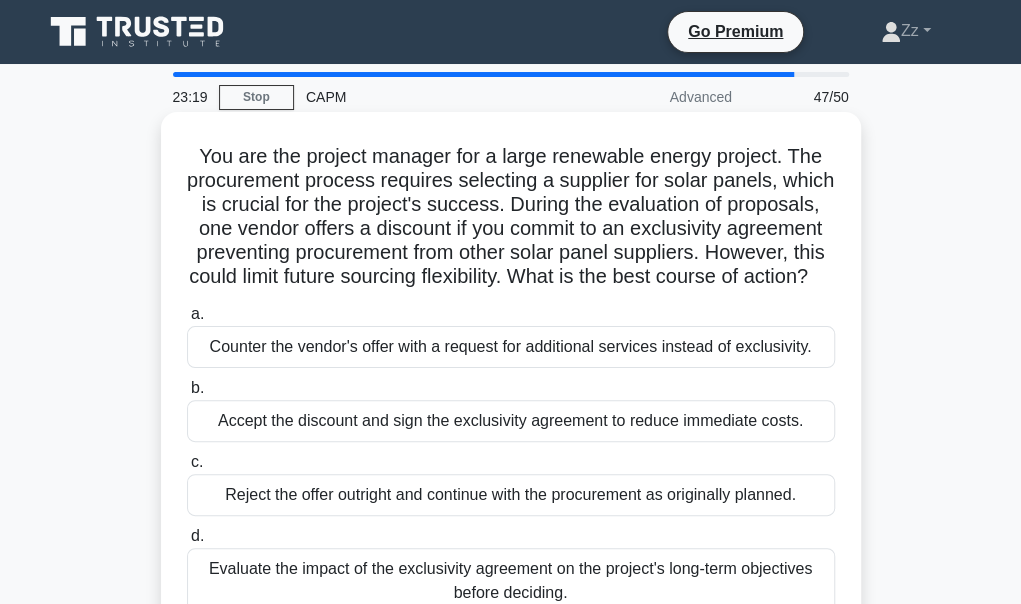 drag, startPoint x: 369, startPoint y: 186, endPoint x: 714, endPoint y: 300, distance: 363.34695 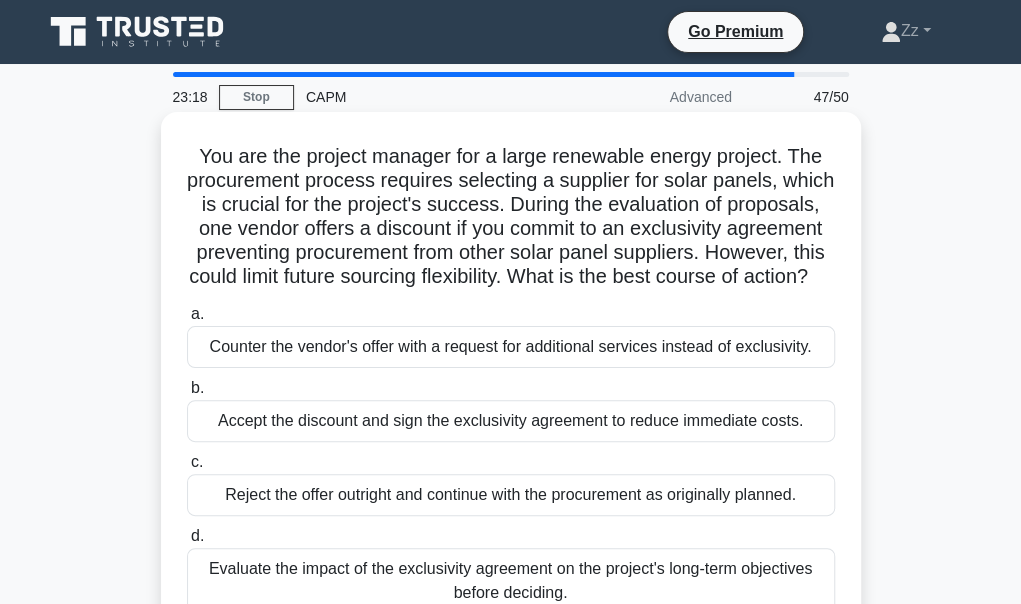 click on "You are the project manager for a large renewable energy project. The procurement process requires selecting a supplier for solar panels, which is crucial for the project's success. During the evaluation of proposals, one vendor offers a discount if you commit to an exclusivity agreement preventing procurement from other solar panel suppliers. However, this could limit future sourcing flexibility. What is the best course of action?
.spinner_0XTQ{transform-origin:center;animation:spinner_y6GP .75s linear infinite}@keyframes spinner_y6GP{100%{transform:rotate(360deg)}}" at bounding box center [511, 217] 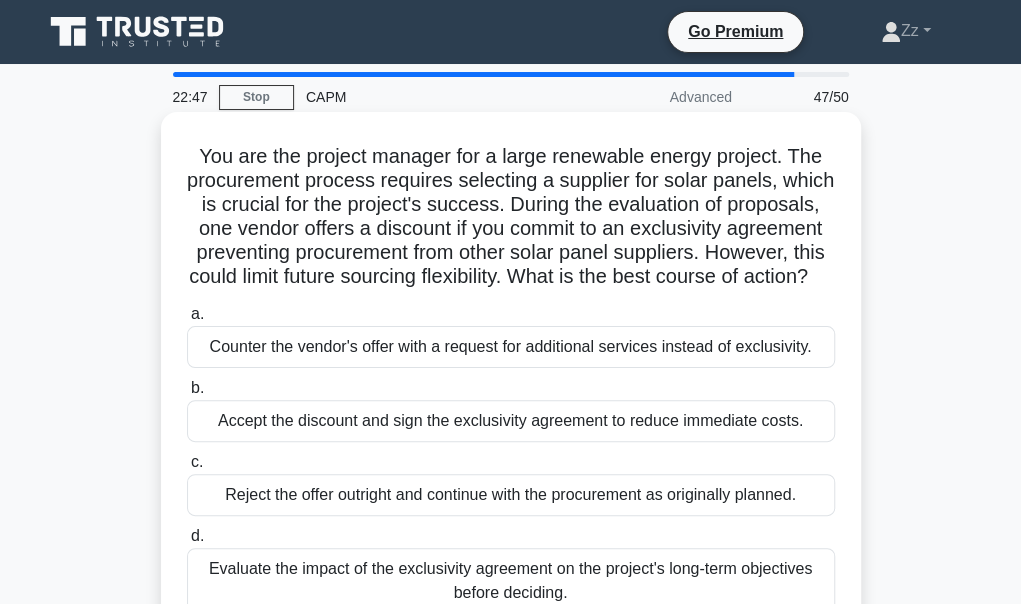 scroll, scrollTop: 100, scrollLeft: 0, axis: vertical 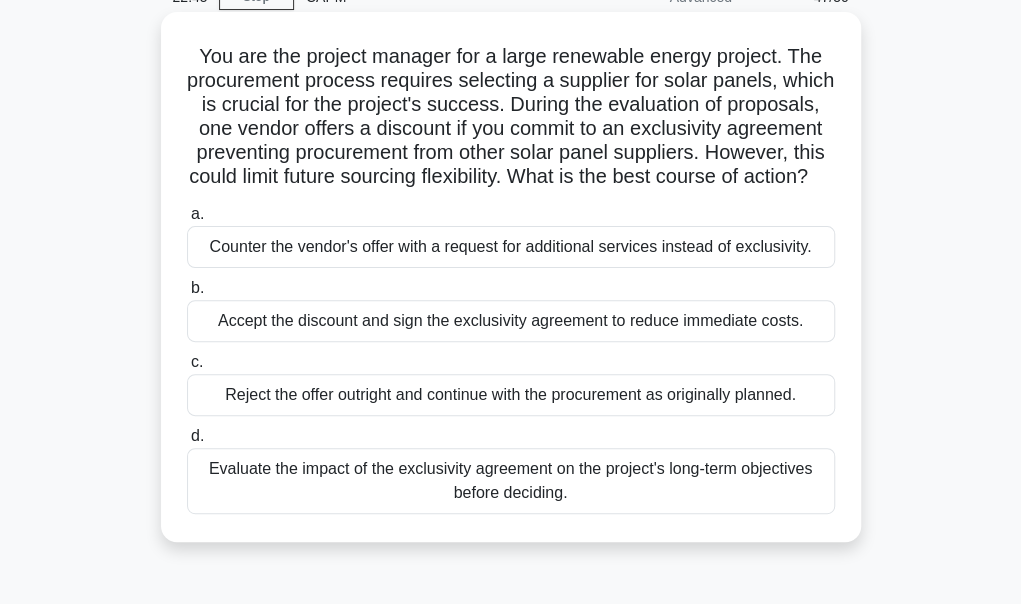click on "Reject the offer outright and continue with the procurement as originally planned." at bounding box center [511, 395] 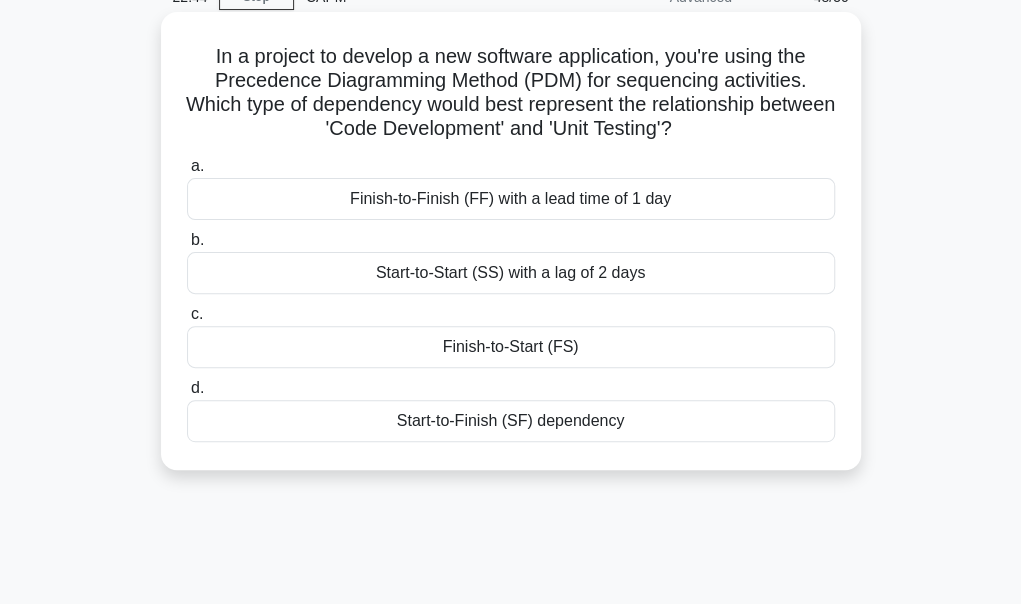 scroll, scrollTop: 0, scrollLeft: 0, axis: both 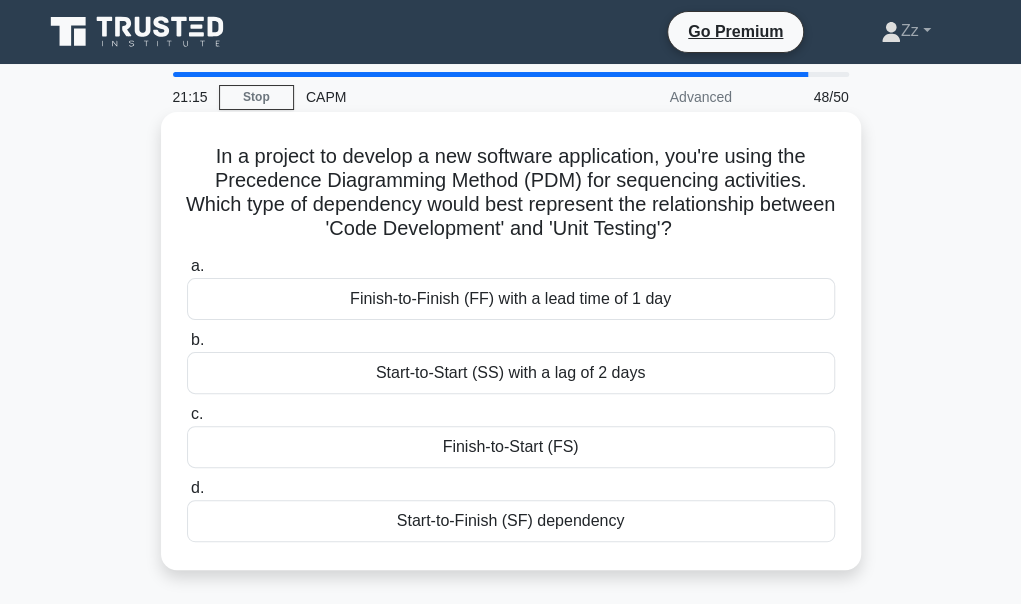 click on "a.
Finish-to-Finish (FF) with a lead time of 1 day
b.
Start-to-Start (SS) with a lag of 2 days
c. d." at bounding box center [511, 398] 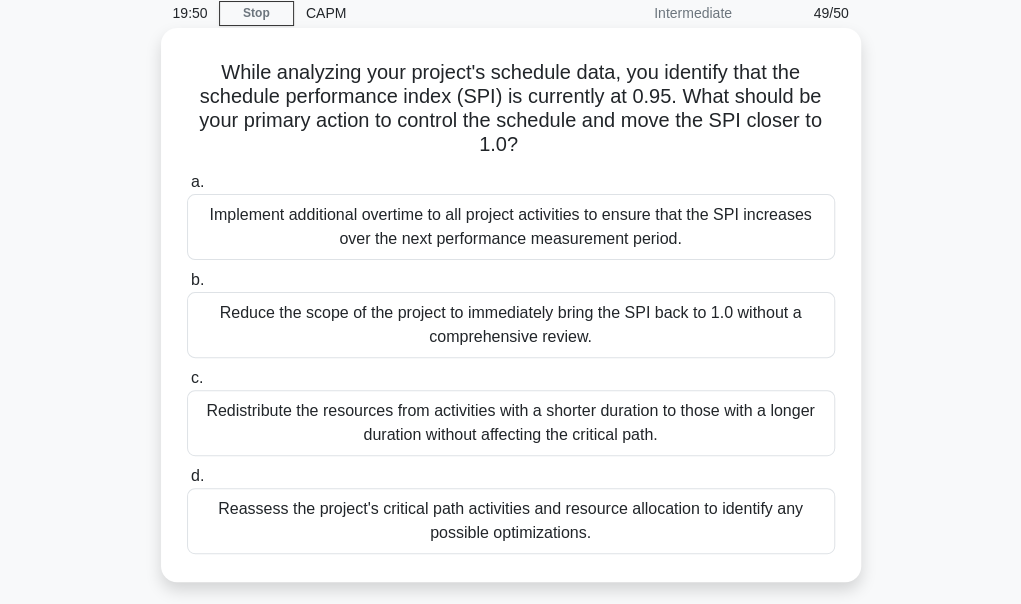 scroll, scrollTop: 85, scrollLeft: 0, axis: vertical 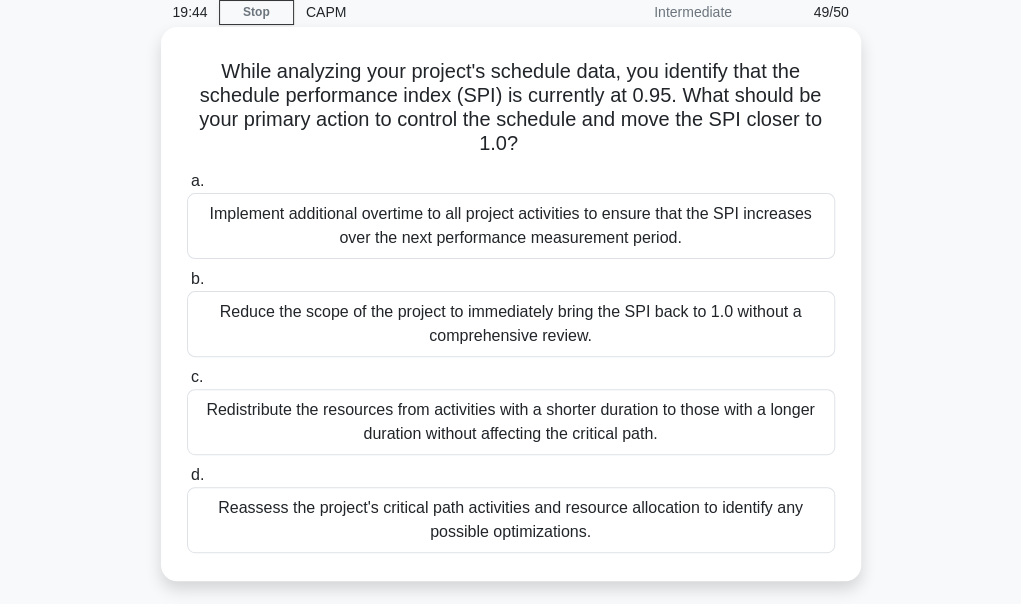 click on "Reassess the project's critical path activities and resource allocation to identify any possible optimizations." at bounding box center [511, 520] 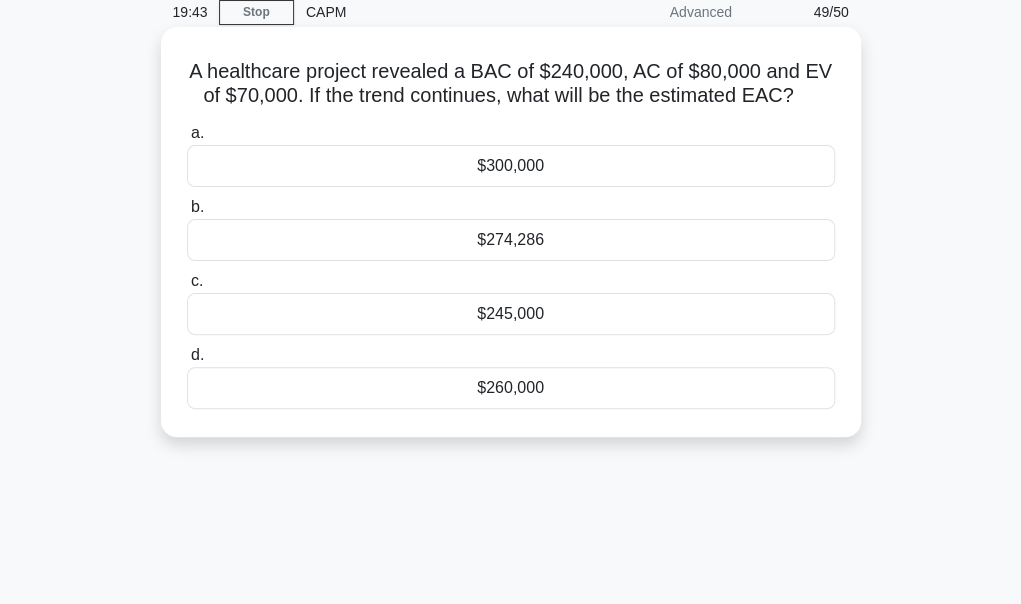 scroll, scrollTop: 0, scrollLeft: 0, axis: both 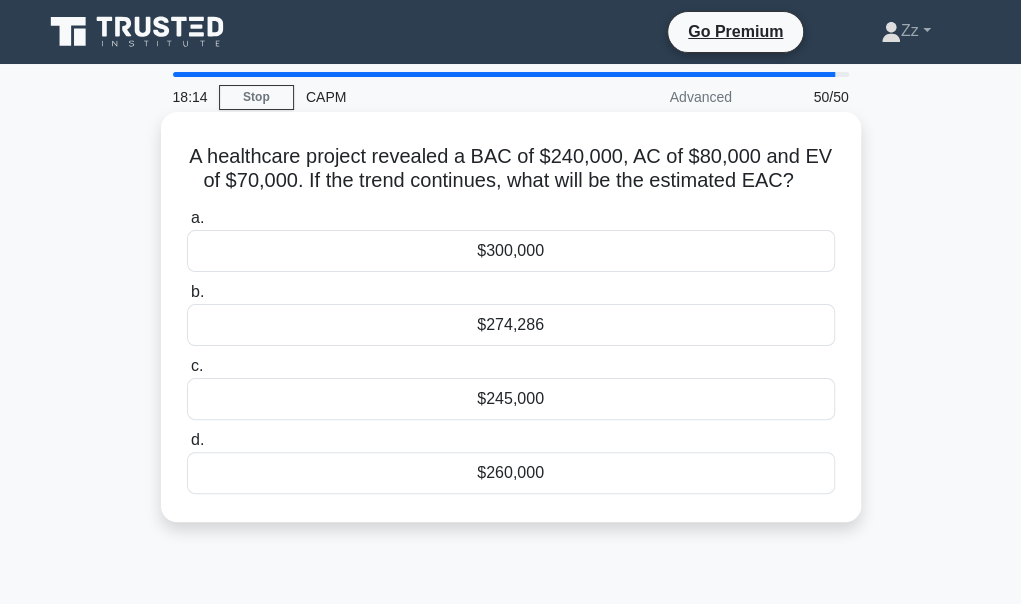 click on "$274,286" at bounding box center (511, 325) 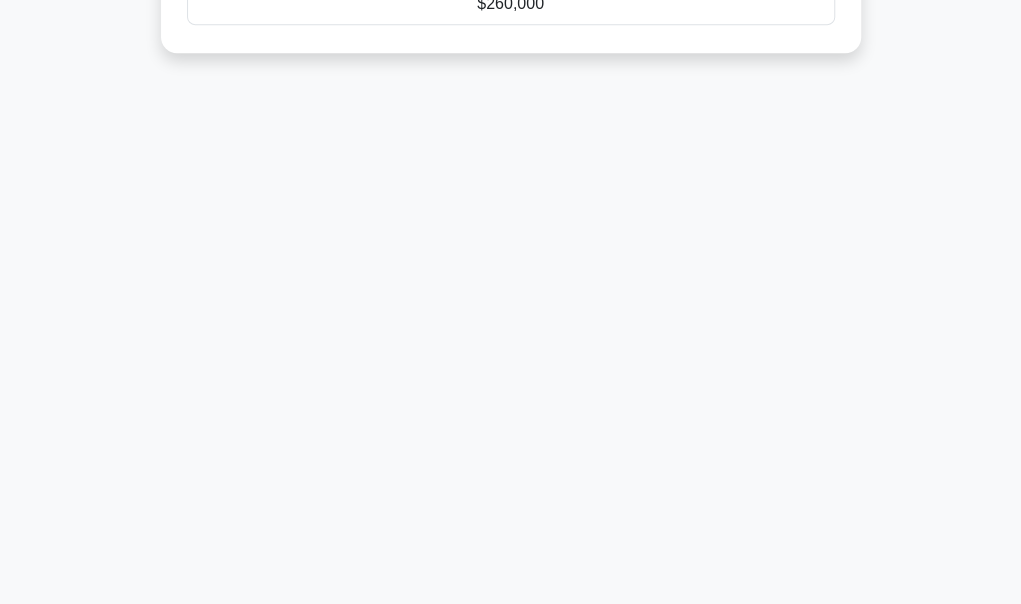 scroll, scrollTop: 0, scrollLeft: 0, axis: both 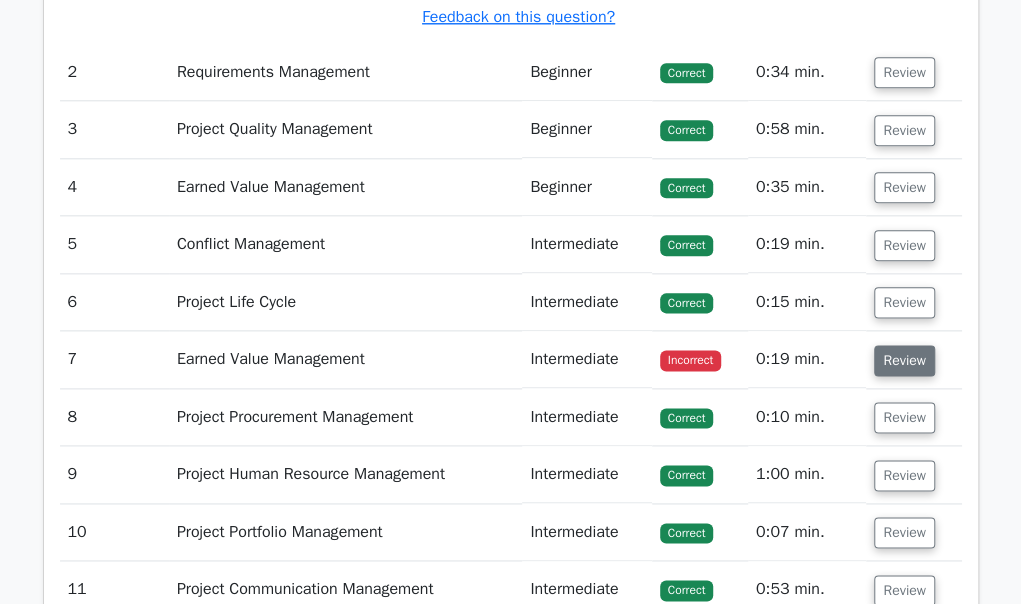 click on "Review" at bounding box center [904, 360] 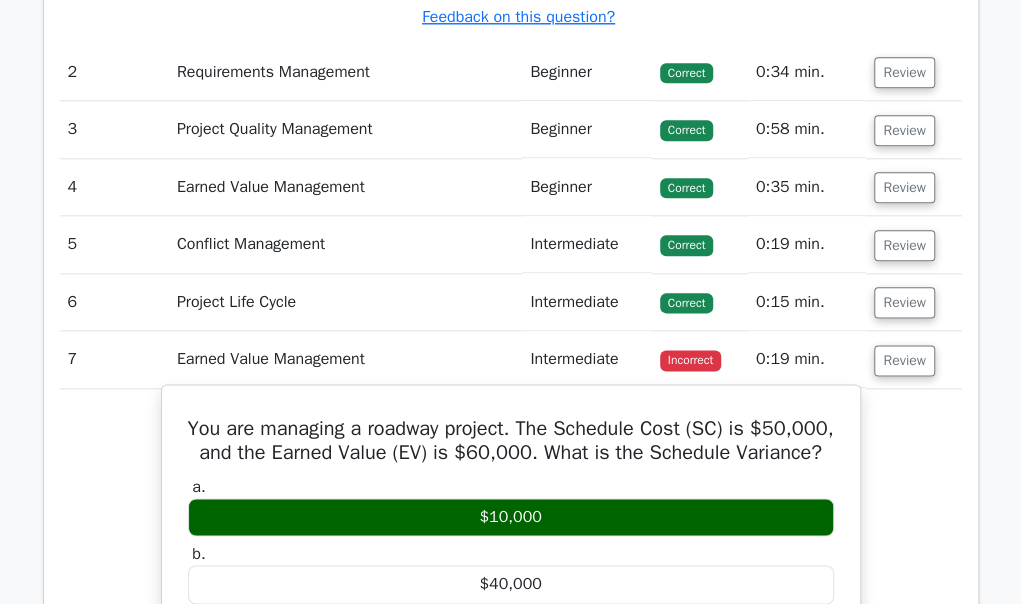 scroll, scrollTop: 4200, scrollLeft: 0, axis: vertical 